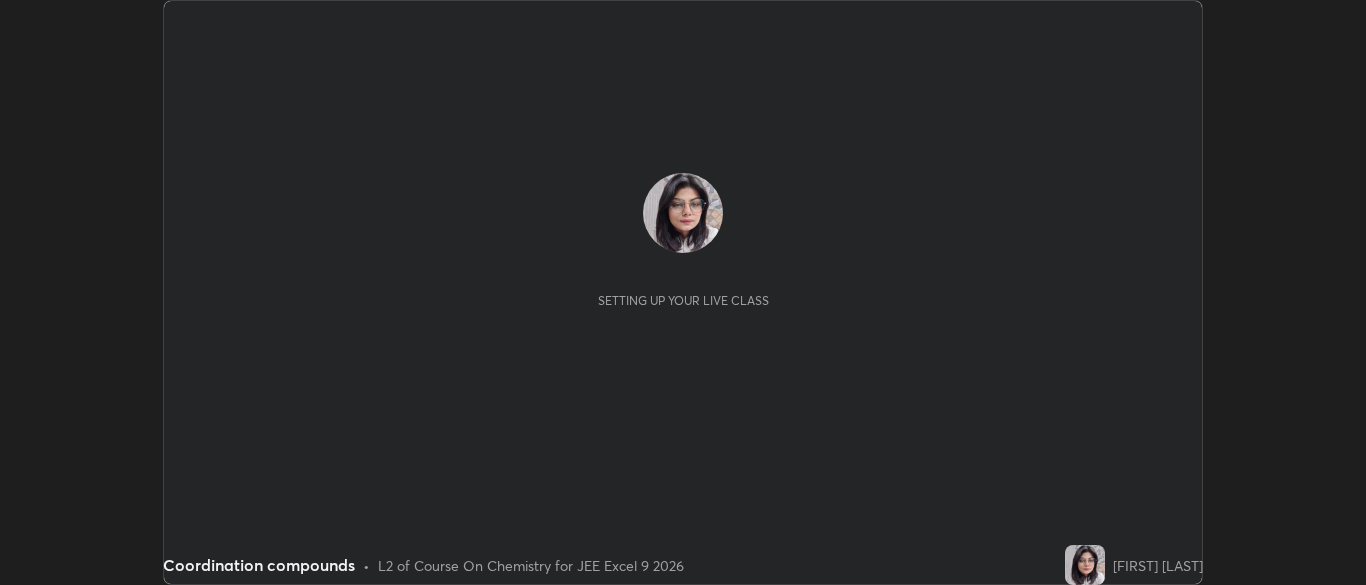 scroll, scrollTop: 0, scrollLeft: 0, axis: both 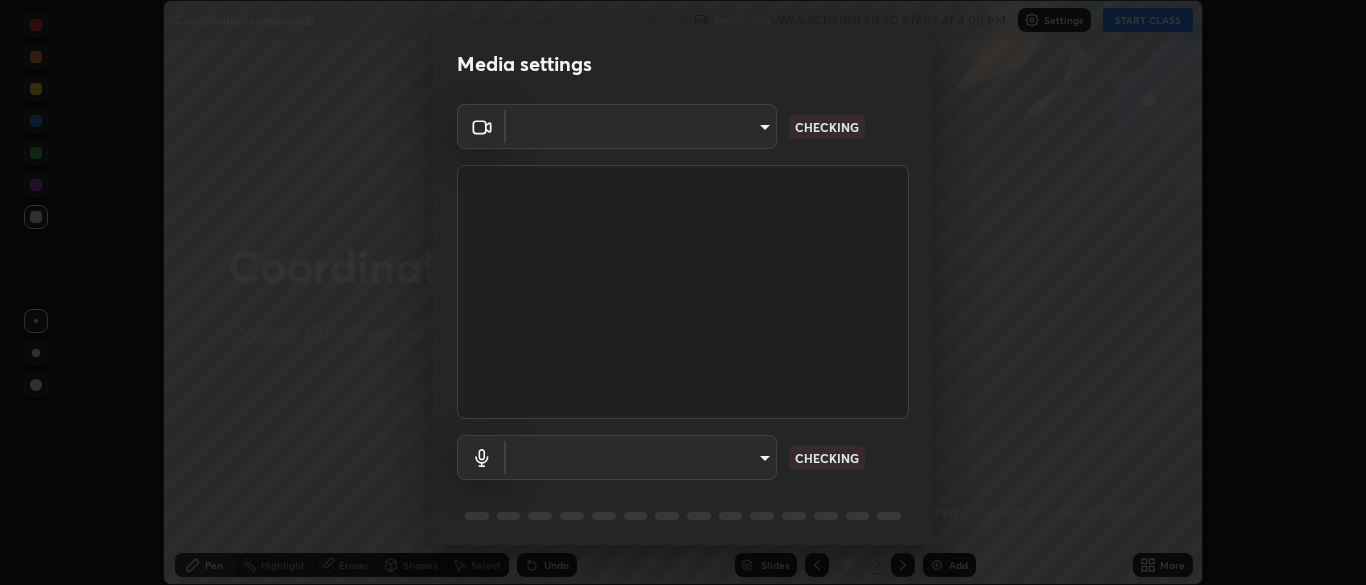 click on "CHECKING" at bounding box center (827, 458) 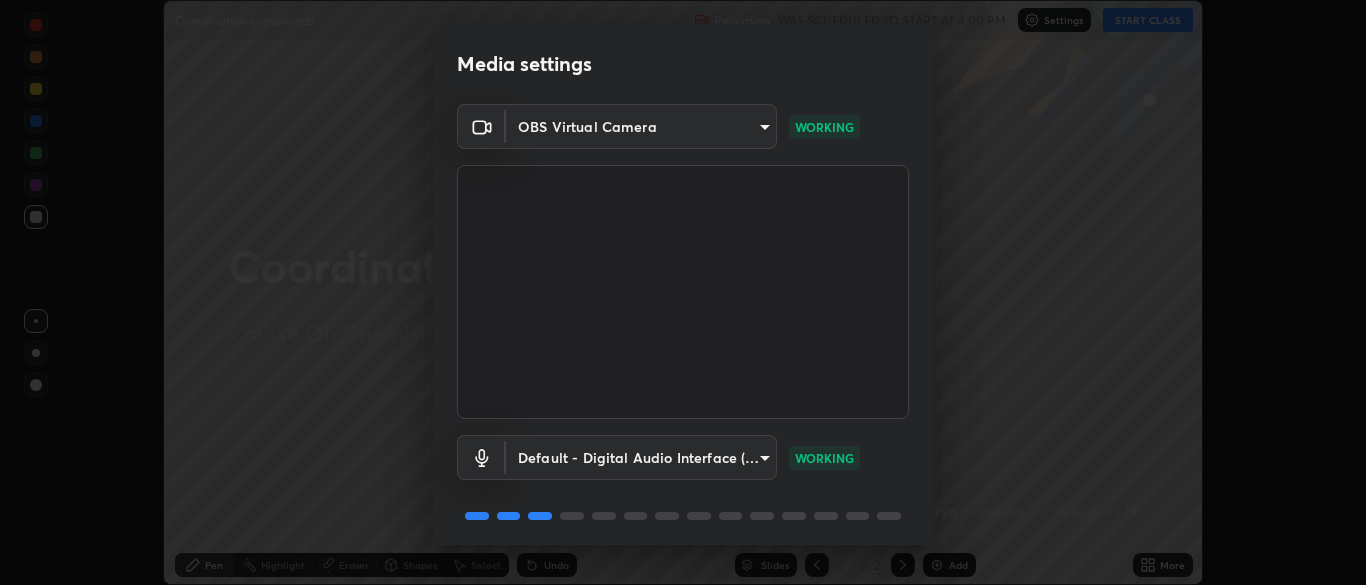 click on "WORKING" at bounding box center [824, 458] 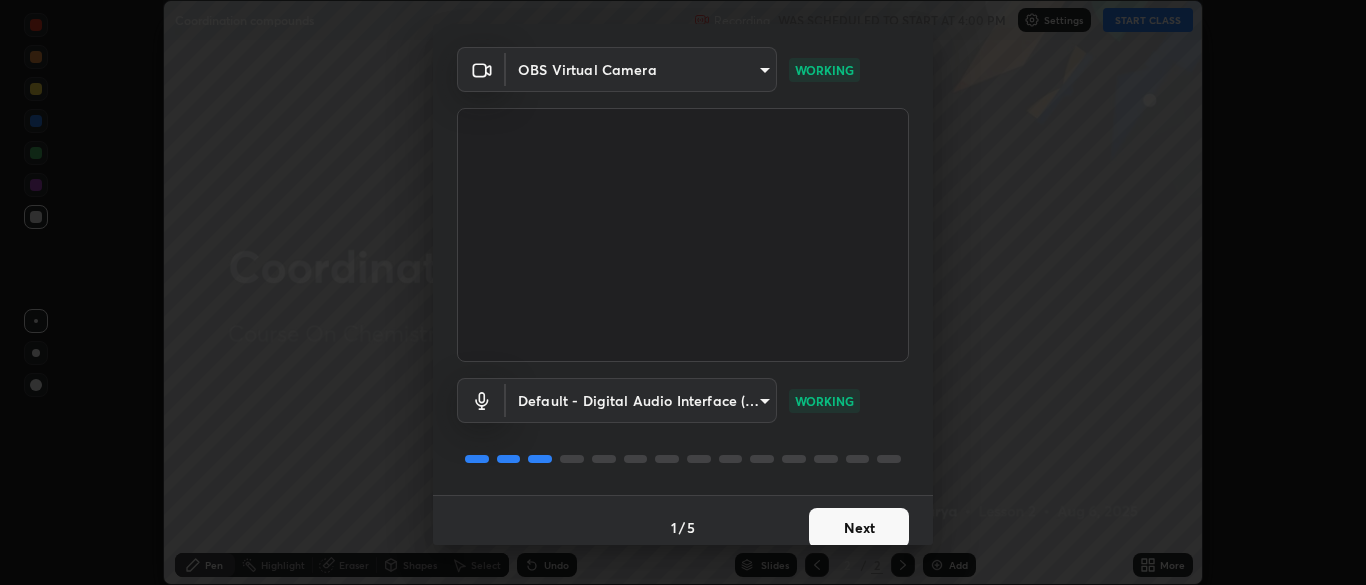 scroll, scrollTop: 71, scrollLeft: 0, axis: vertical 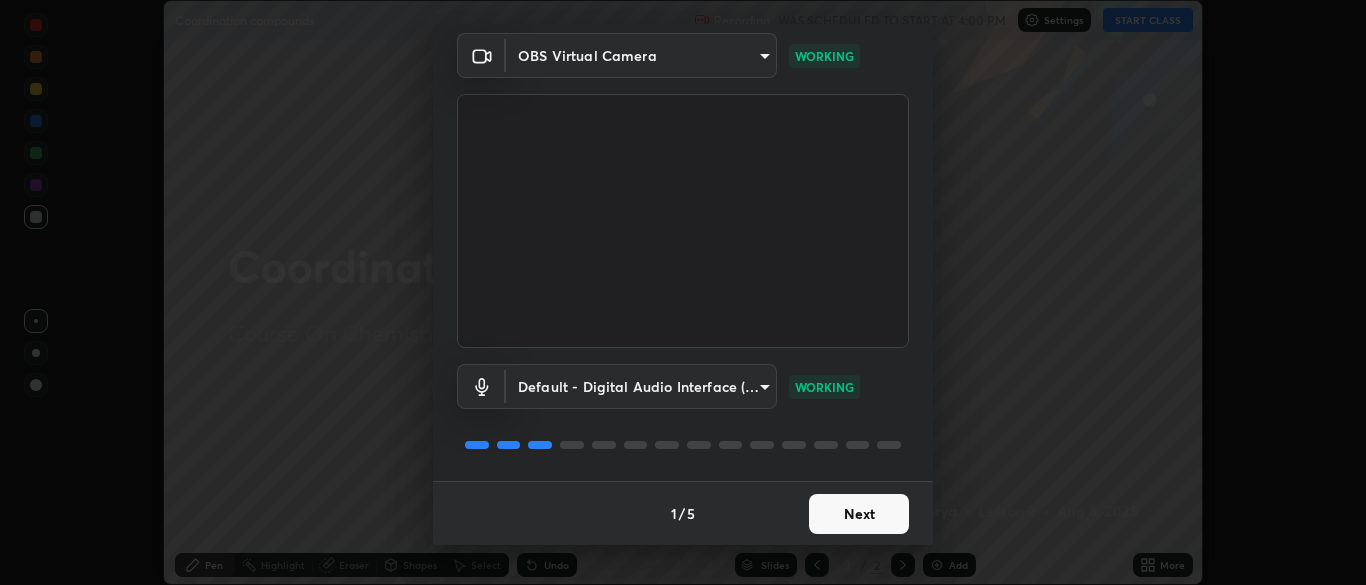 click on "Next" at bounding box center [859, 514] 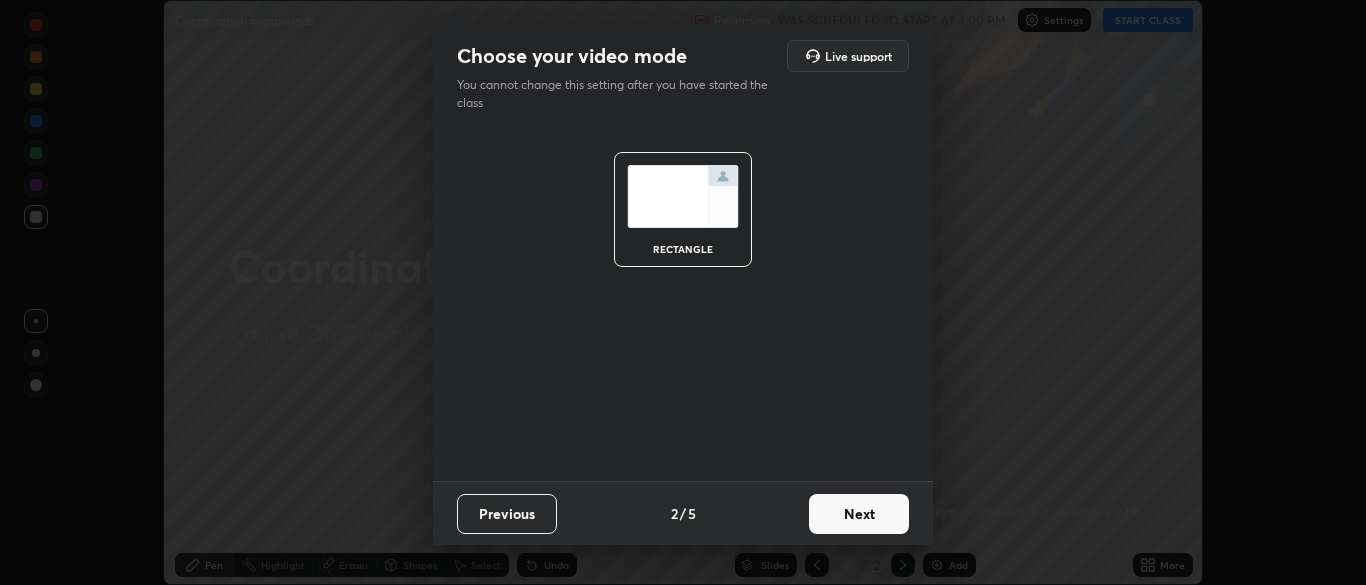 click on "Next" at bounding box center [859, 514] 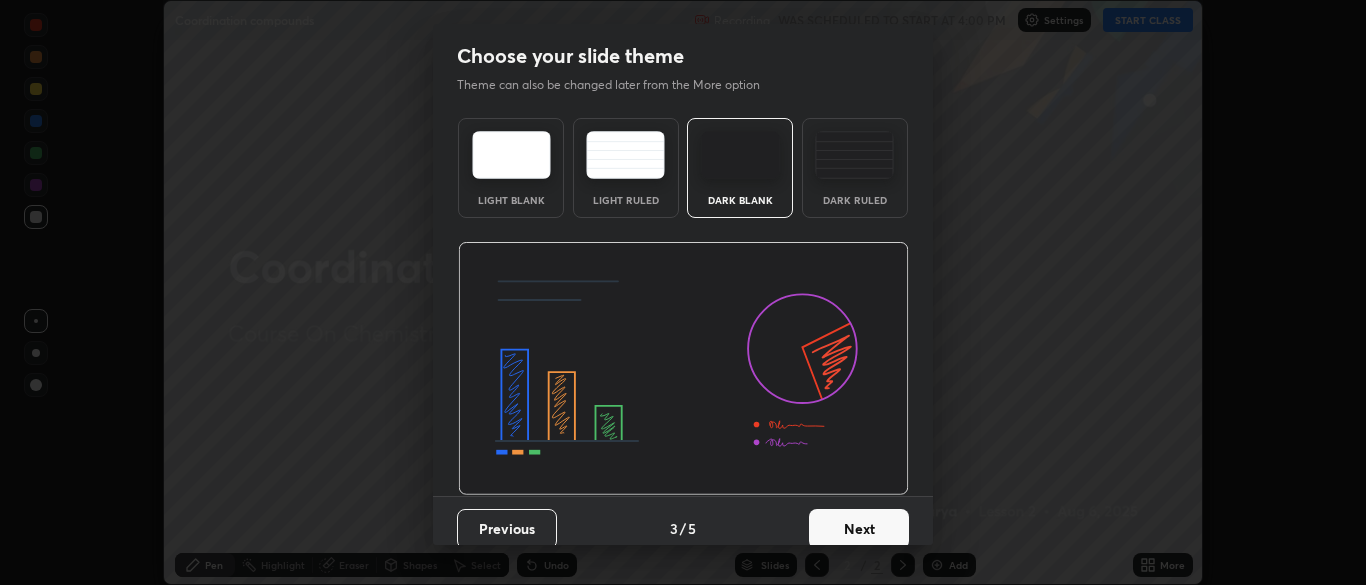 scroll, scrollTop: 15, scrollLeft: 0, axis: vertical 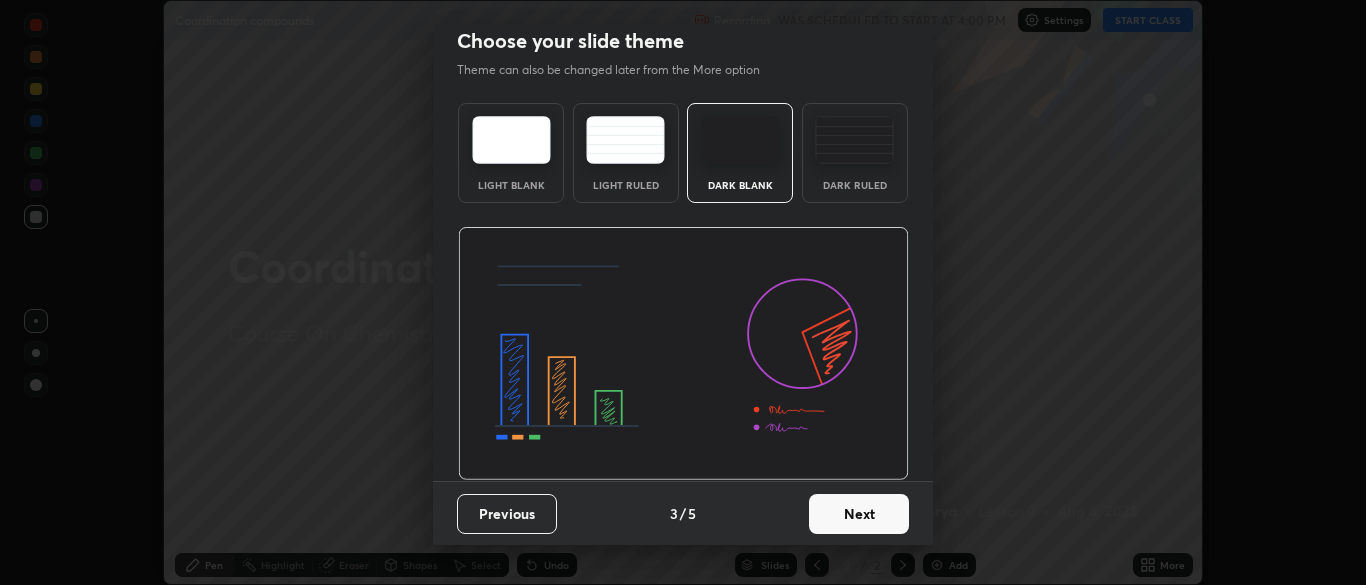 click on "Next" at bounding box center (859, 514) 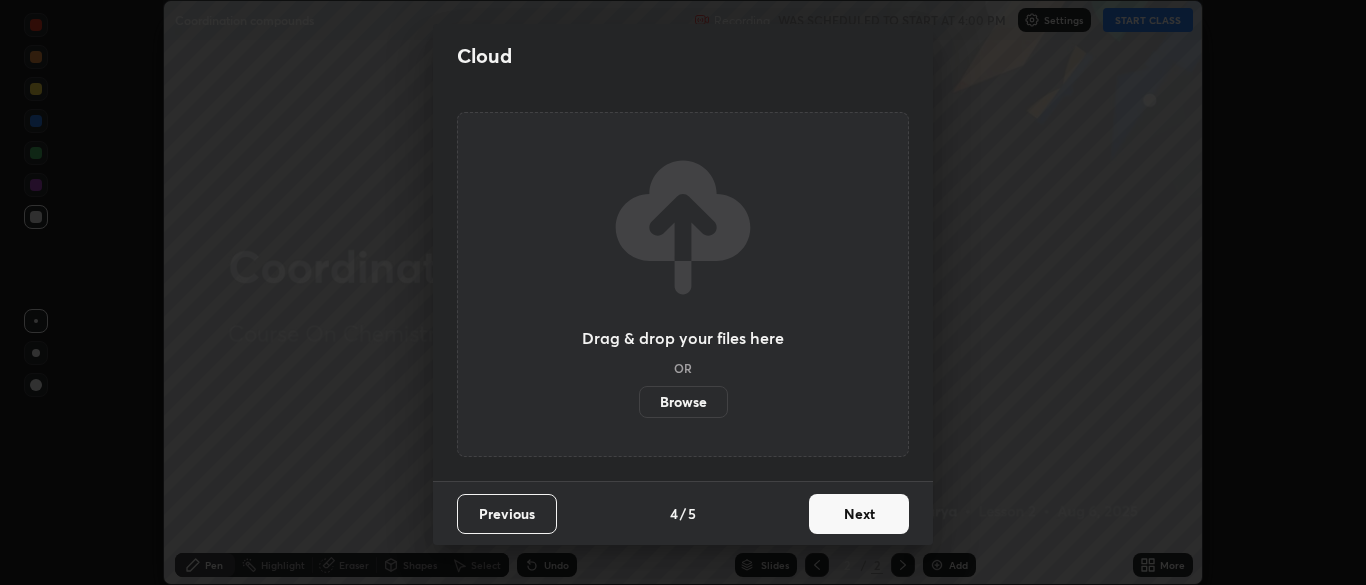 click on "Next" at bounding box center [859, 514] 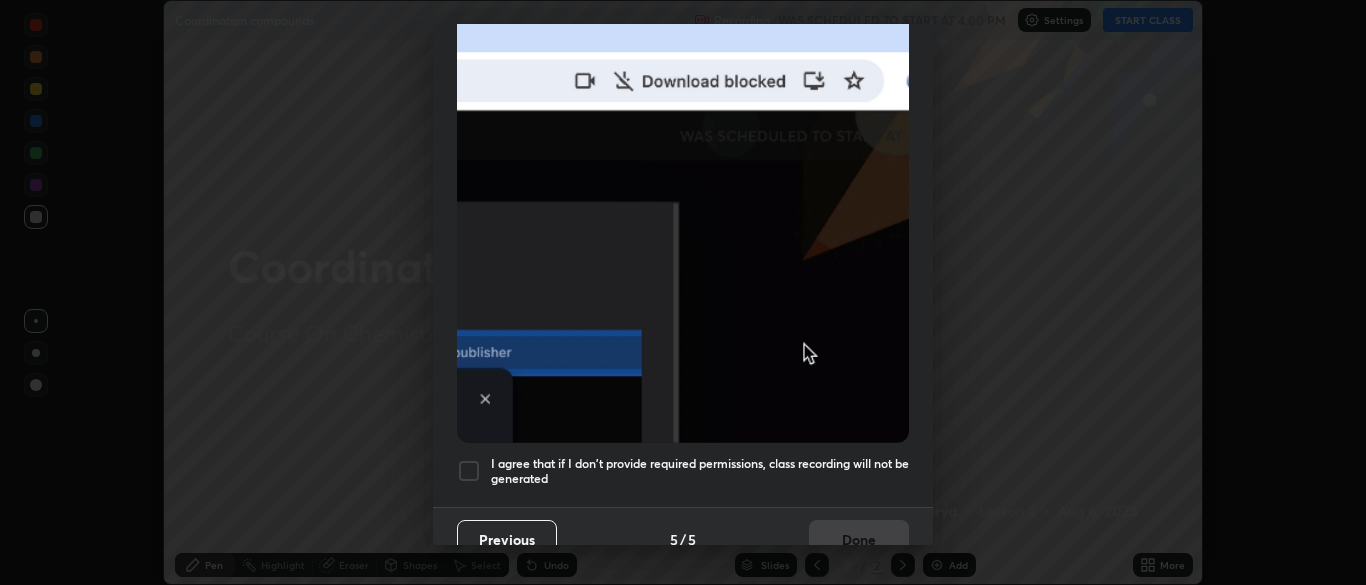 scroll, scrollTop: 479, scrollLeft: 0, axis: vertical 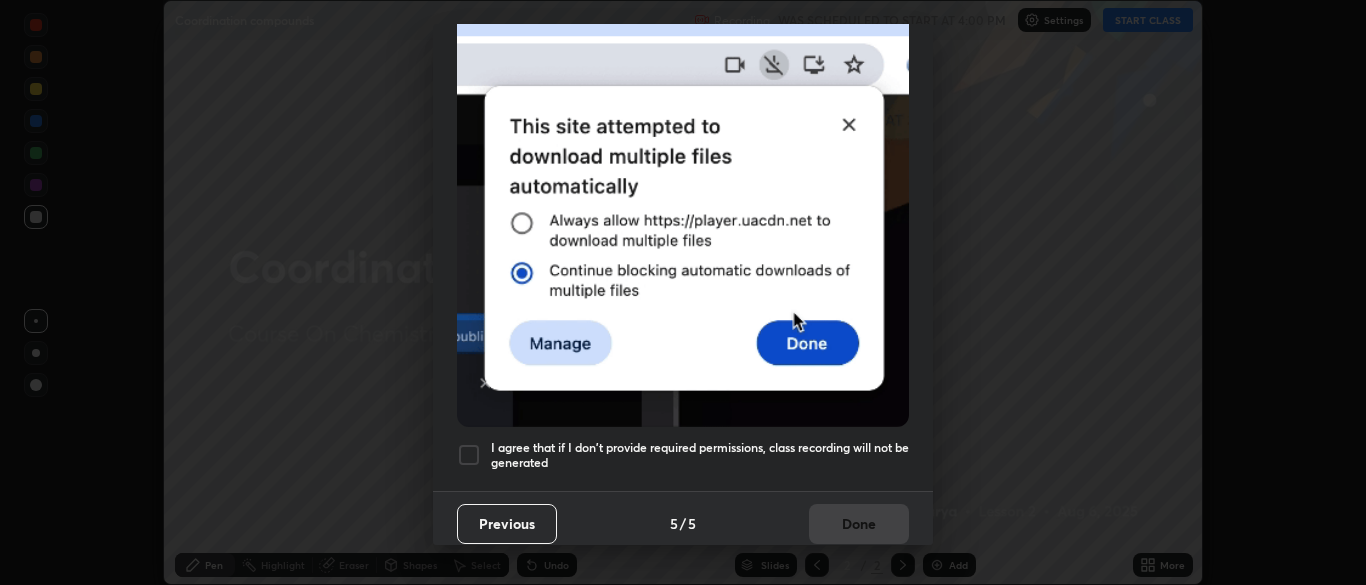 click at bounding box center (469, 455) 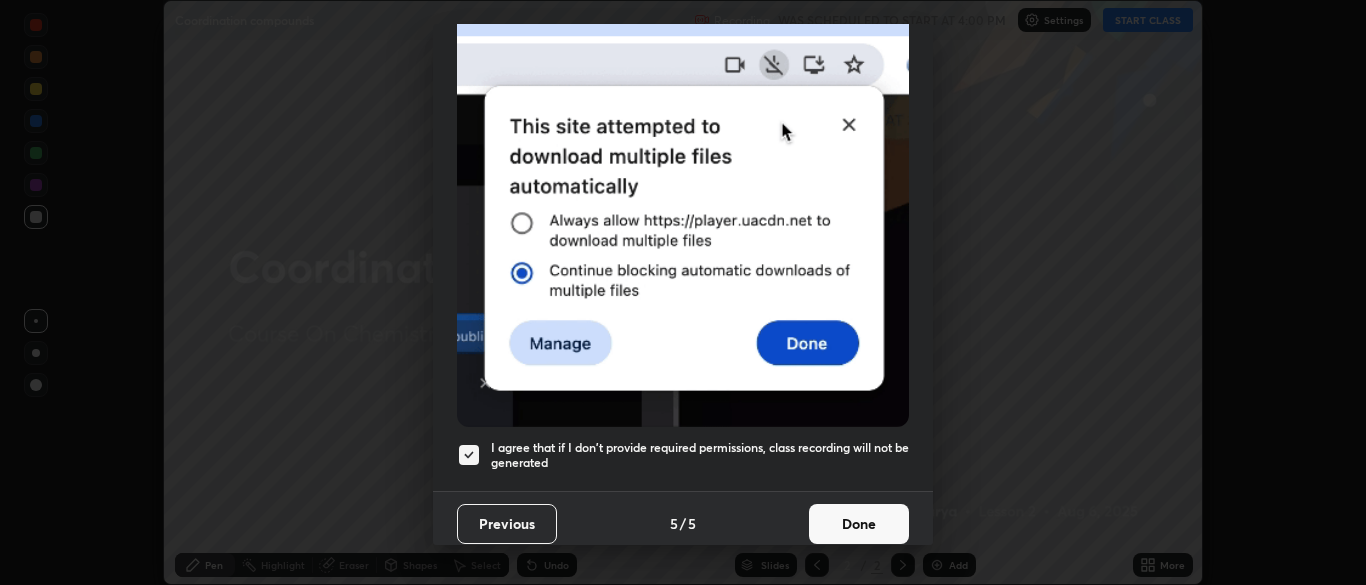 click on "Done" at bounding box center [859, 524] 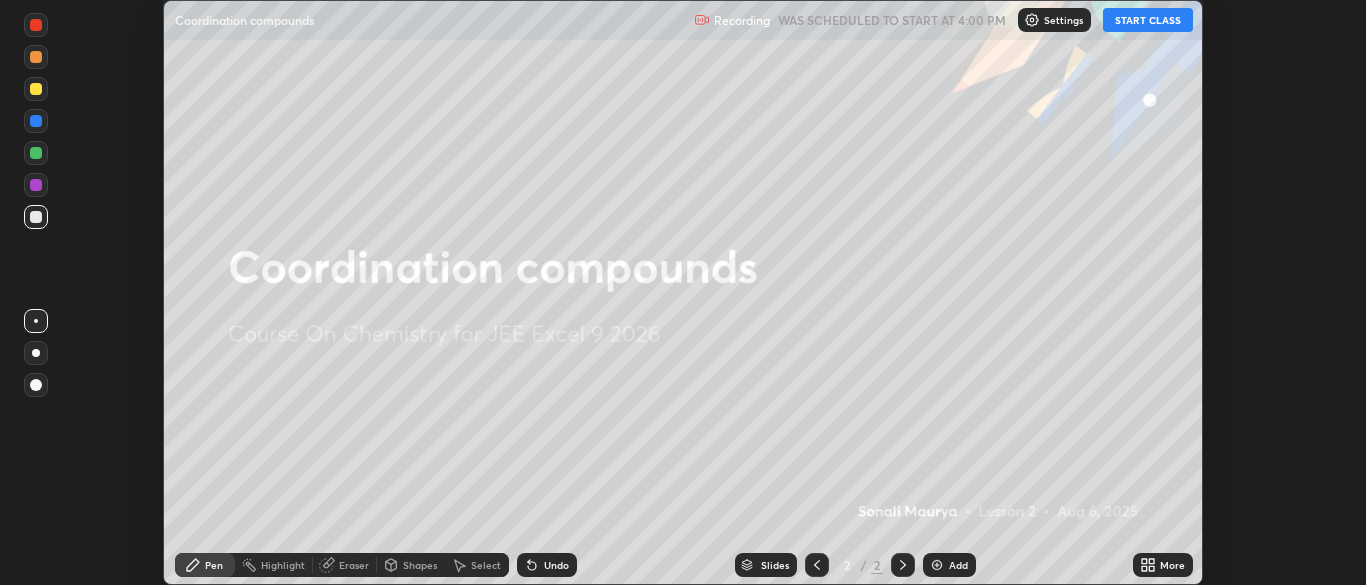 click on "START CLASS" at bounding box center [1148, 20] 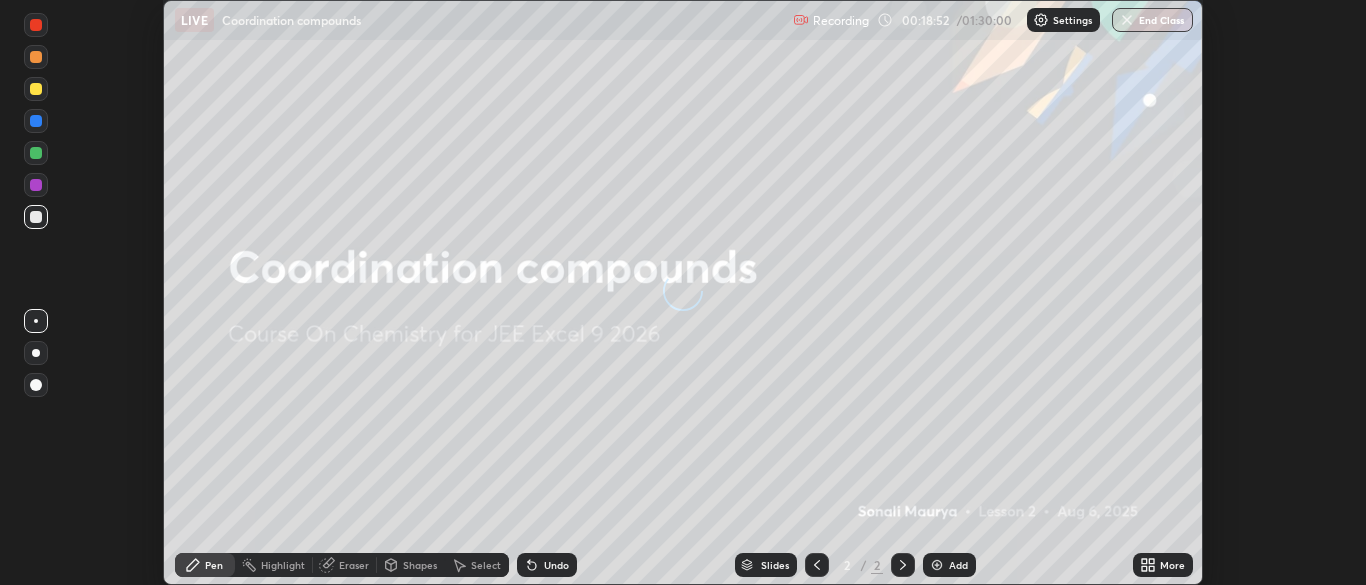 scroll, scrollTop: 0, scrollLeft: 0, axis: both 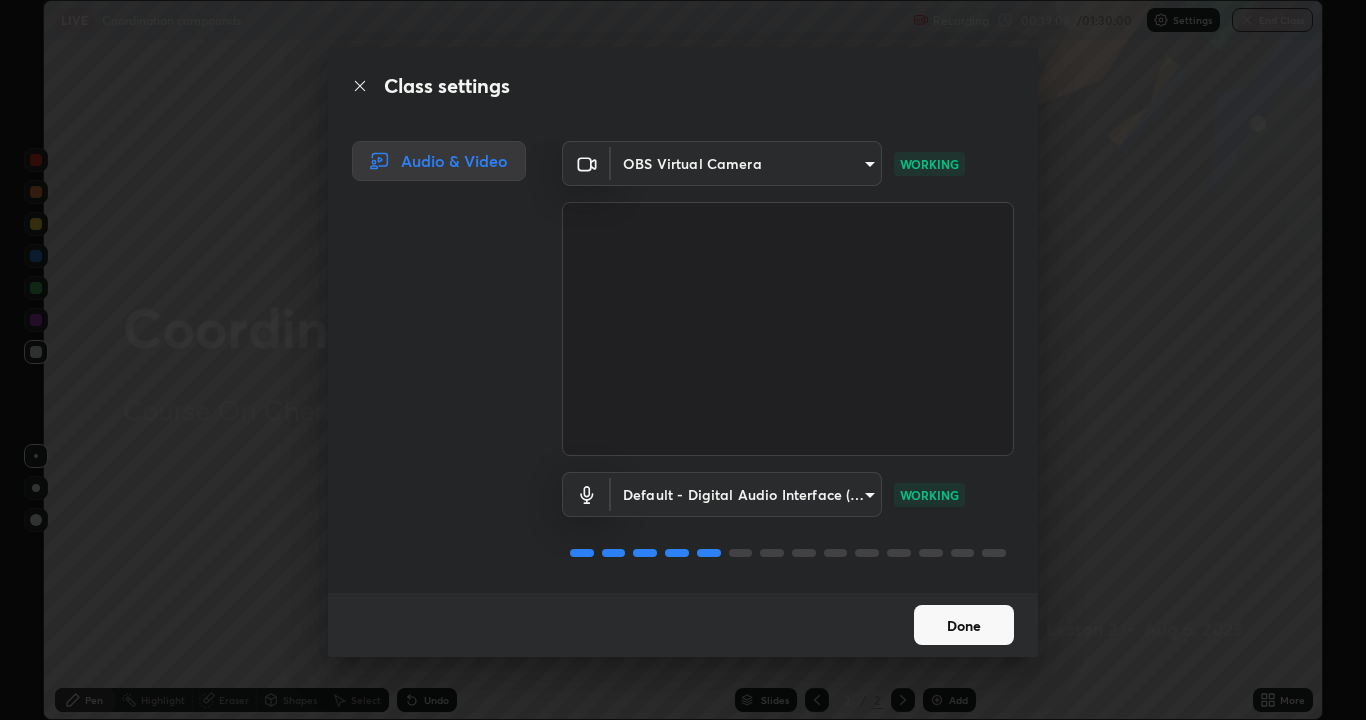 click on "Done" at bounding box center (964, 625) 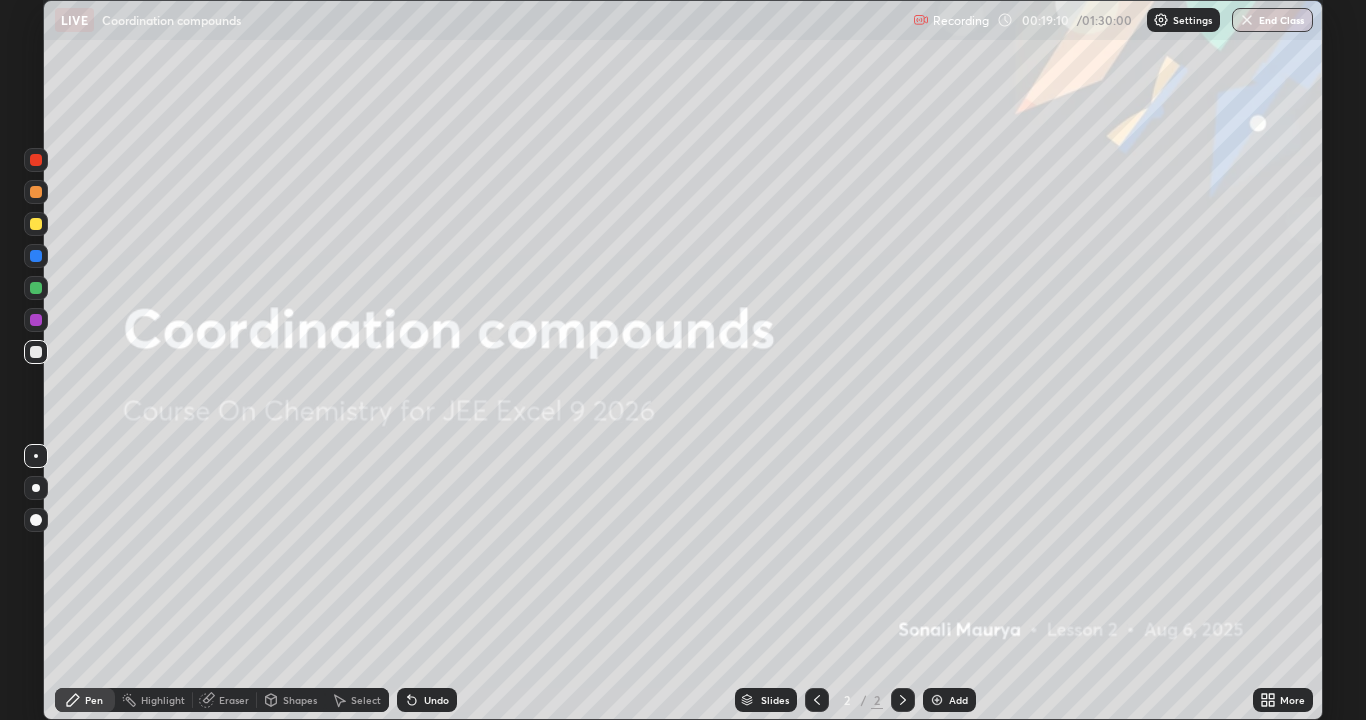 click at bounding box center (937, 700) 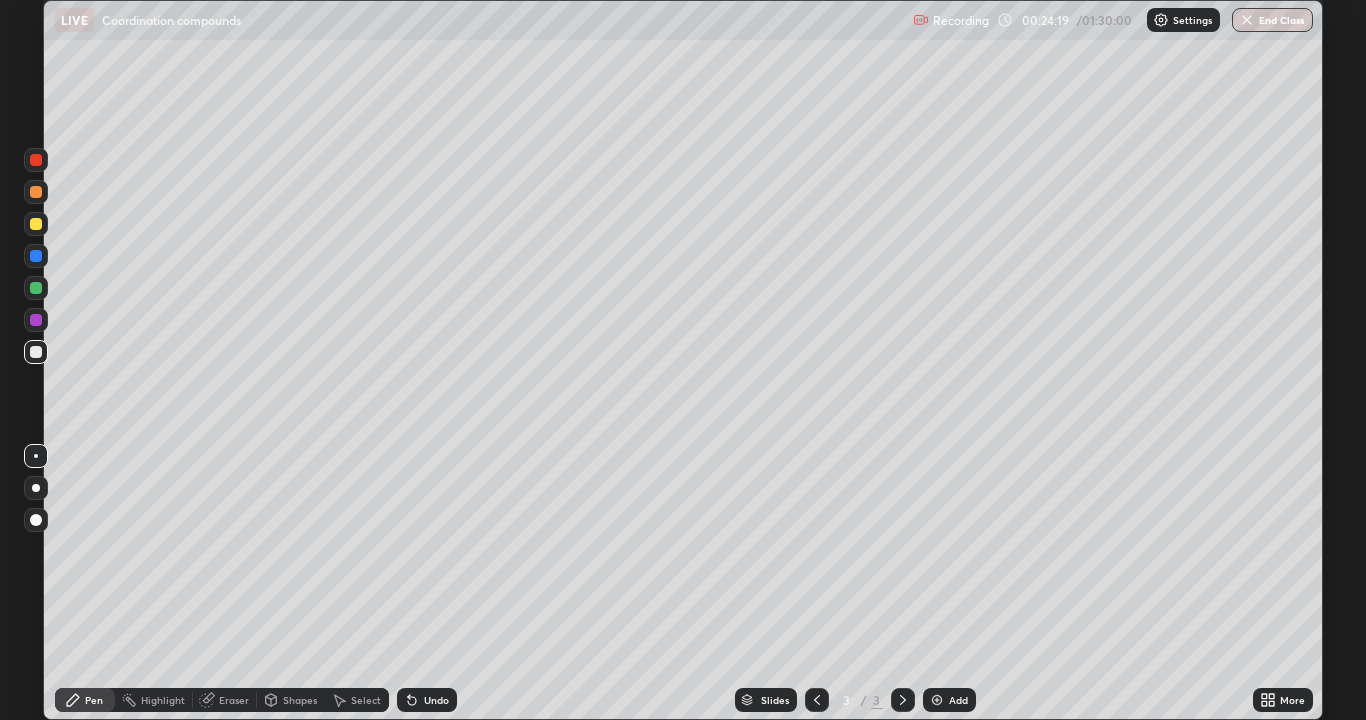 click on "Slides 3 / 3 Add" at bounding box center (855, 700) 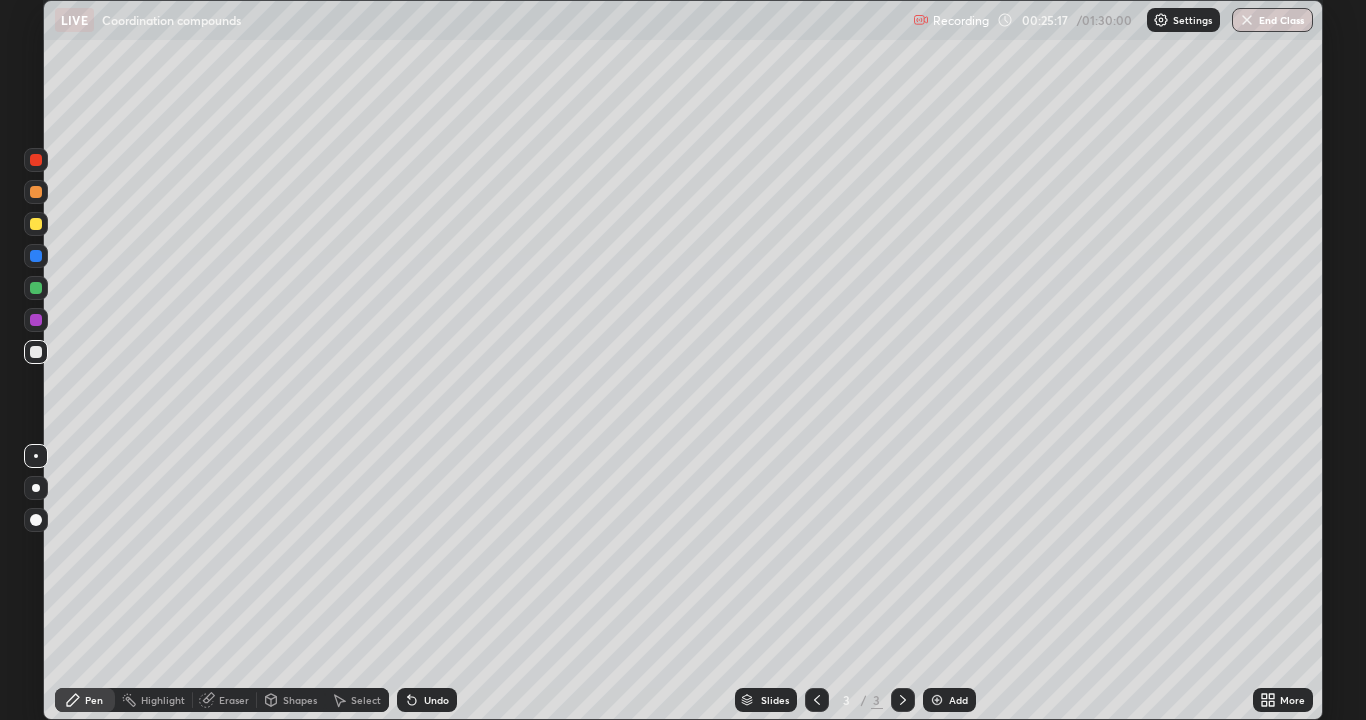 click on "Add" at bounding box center [958, 700] 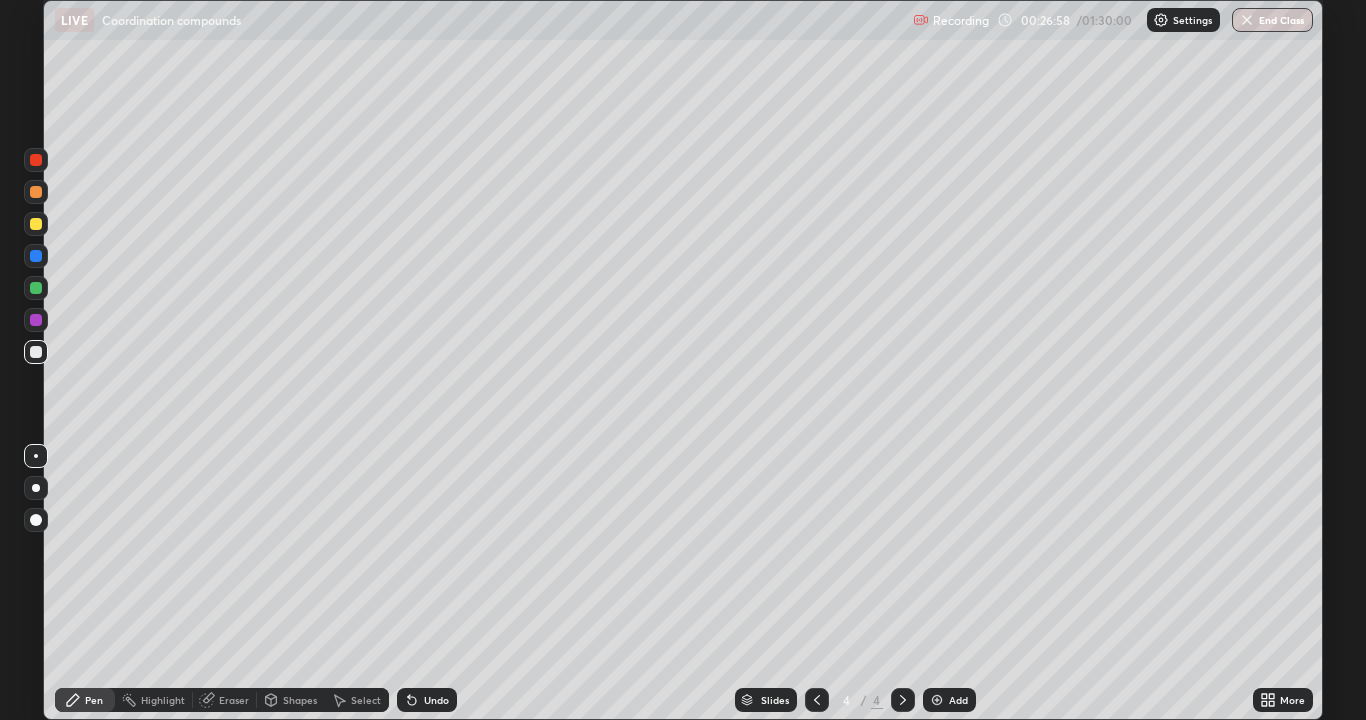 click at bounding box center (36, 320) 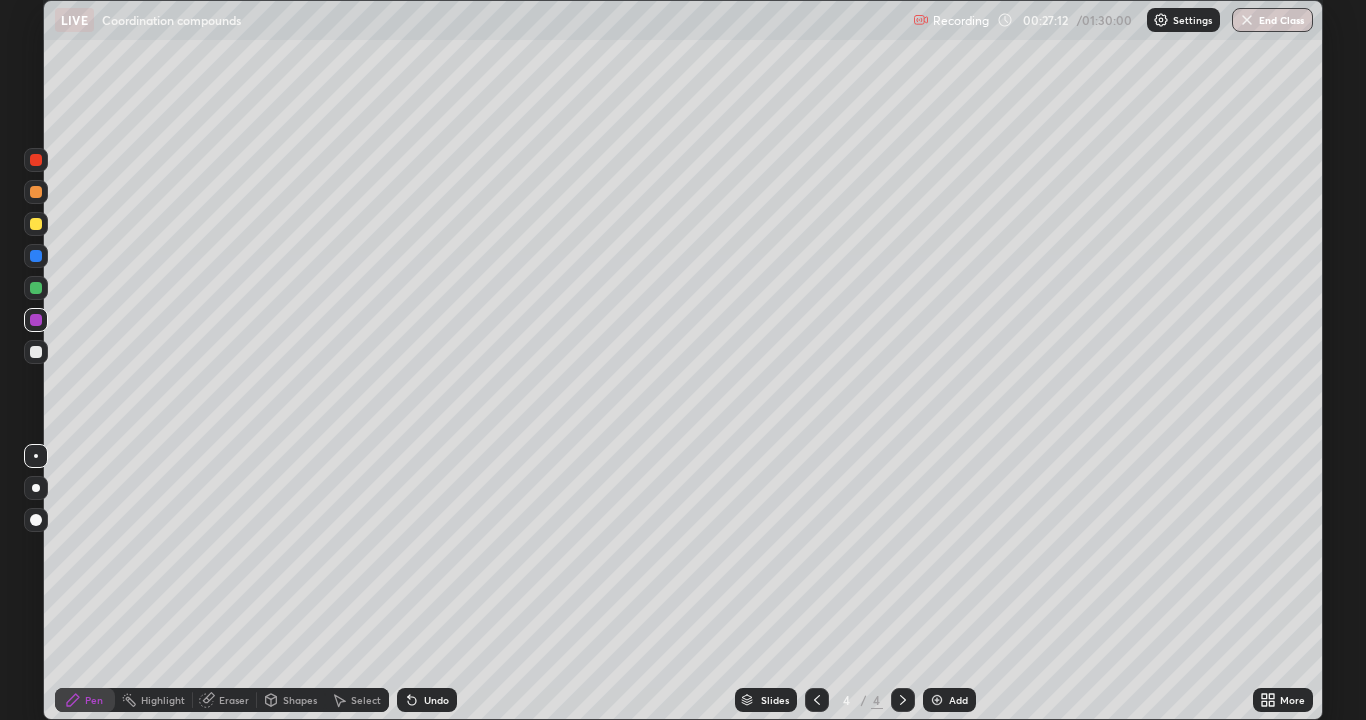 click on "Eraser" at bounding box center (234, 700) 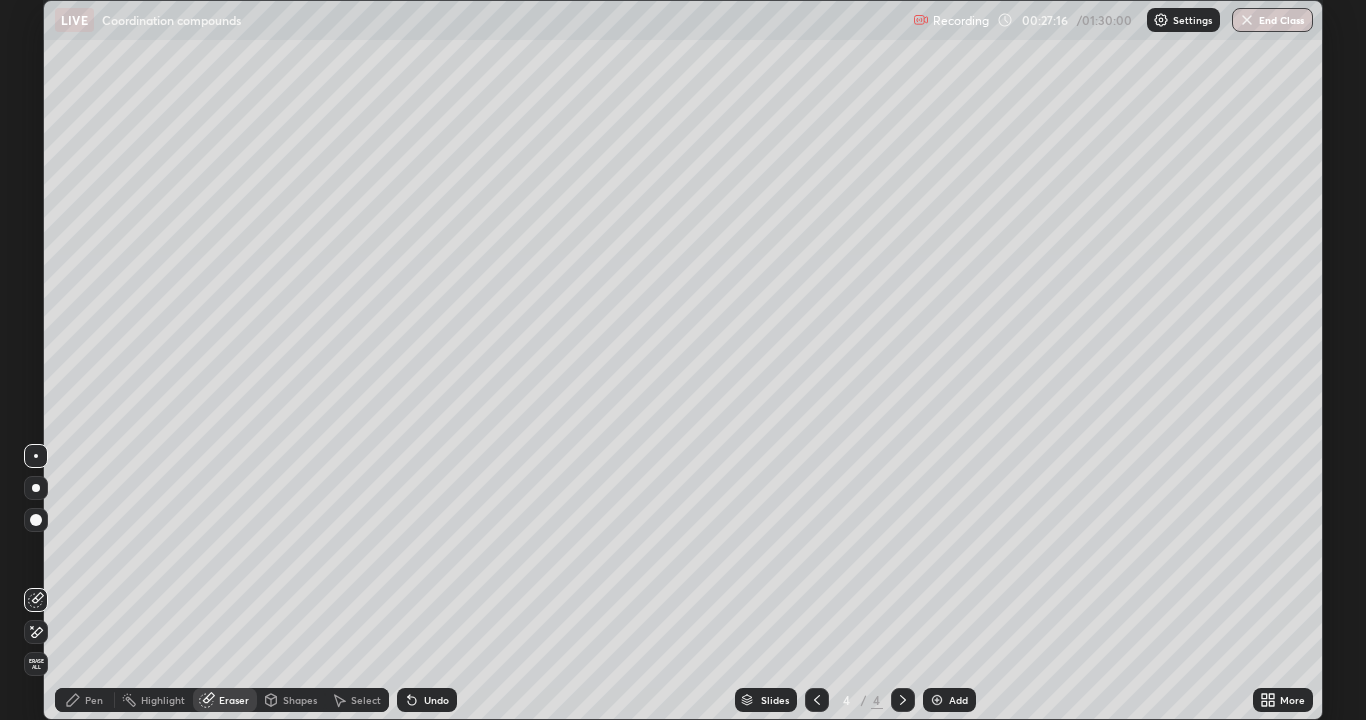 click on "Pen" at bounding box center [94, 700] 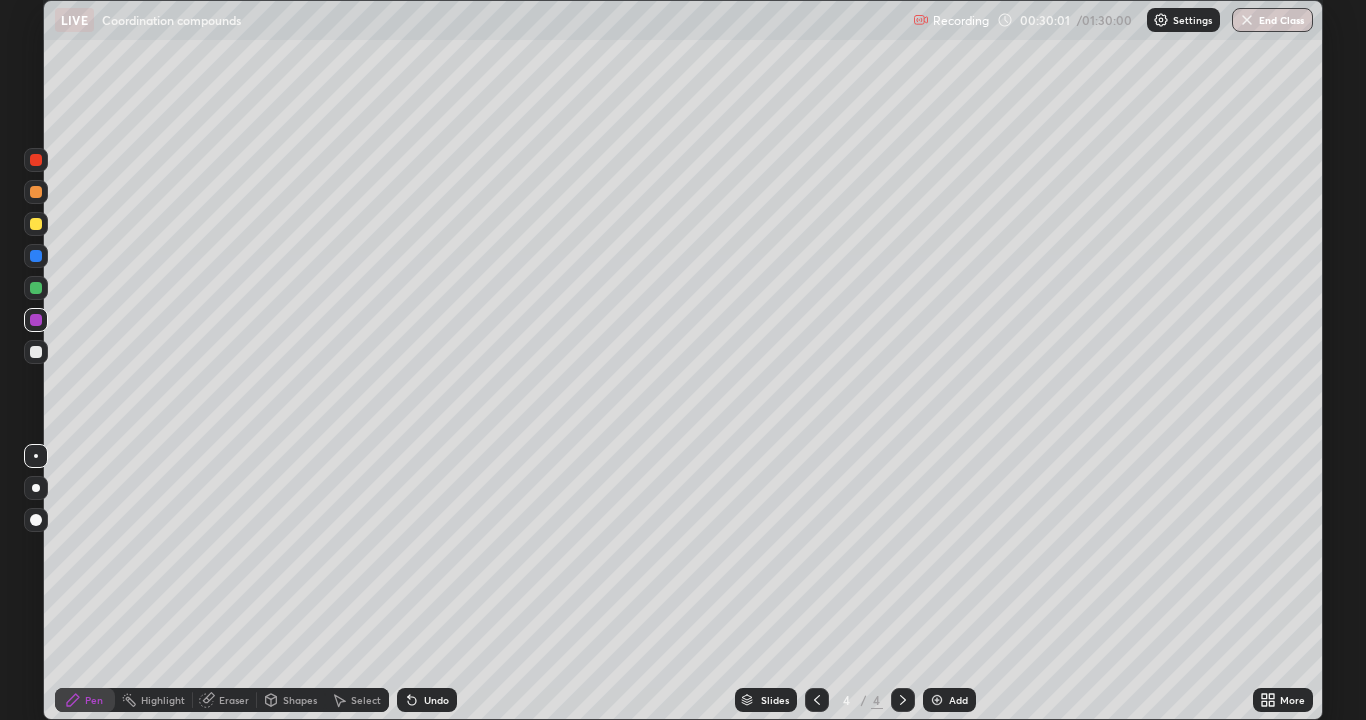 click at bounding box center (937, 700) 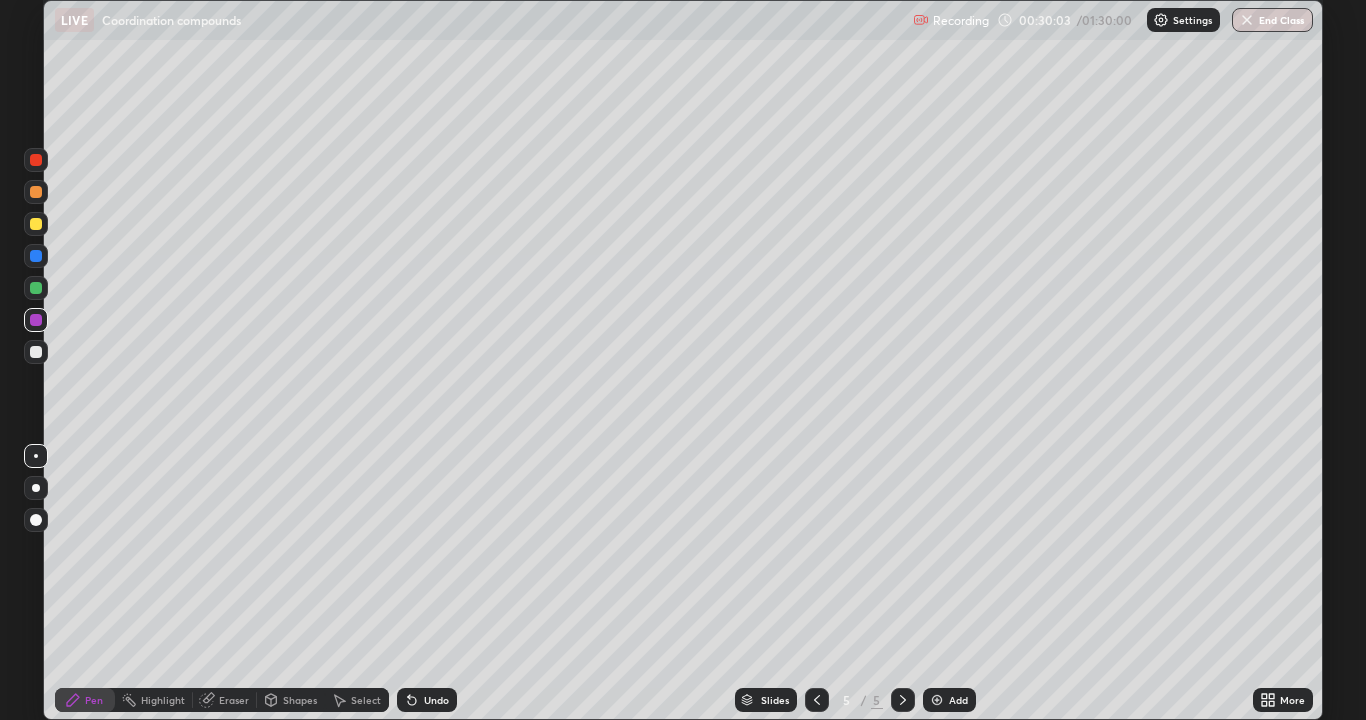 click at bounding box center [36, 256] 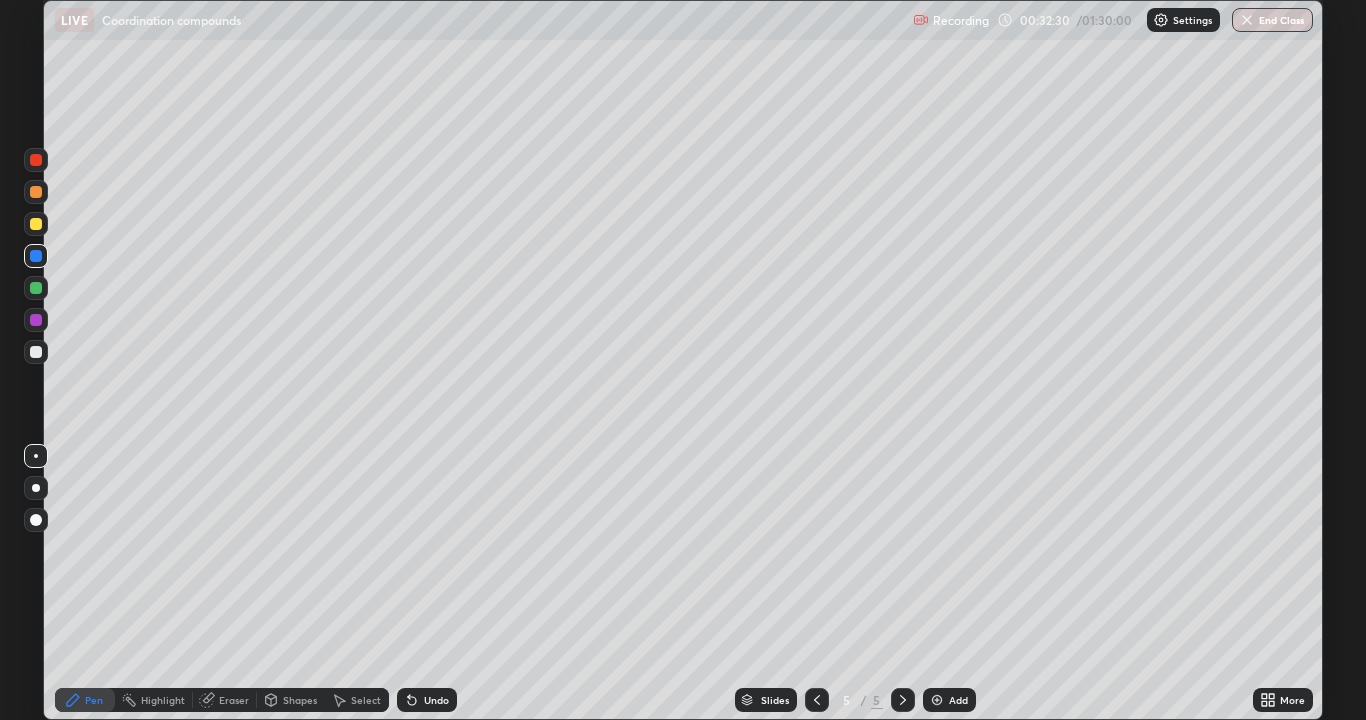 click on "Eraser" at bounding box center (234, 700) 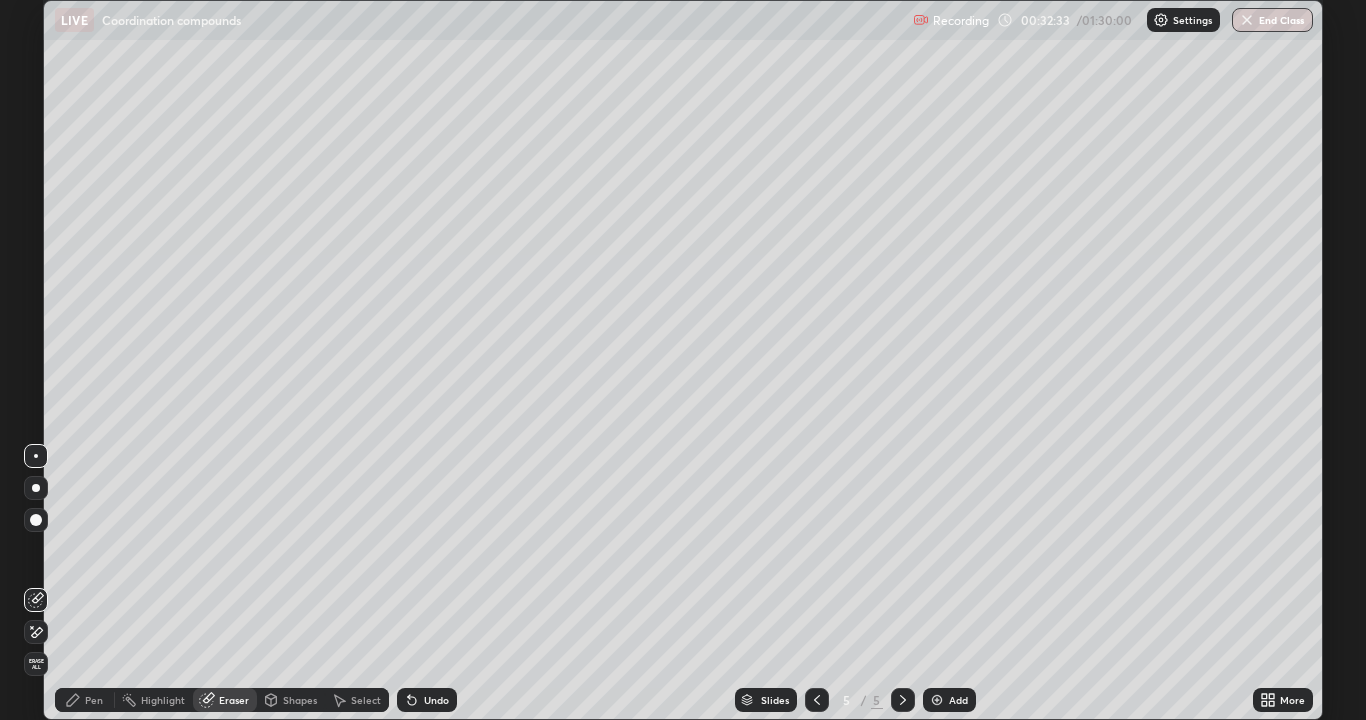 click on "Pen" at bounding box center [85, 700] 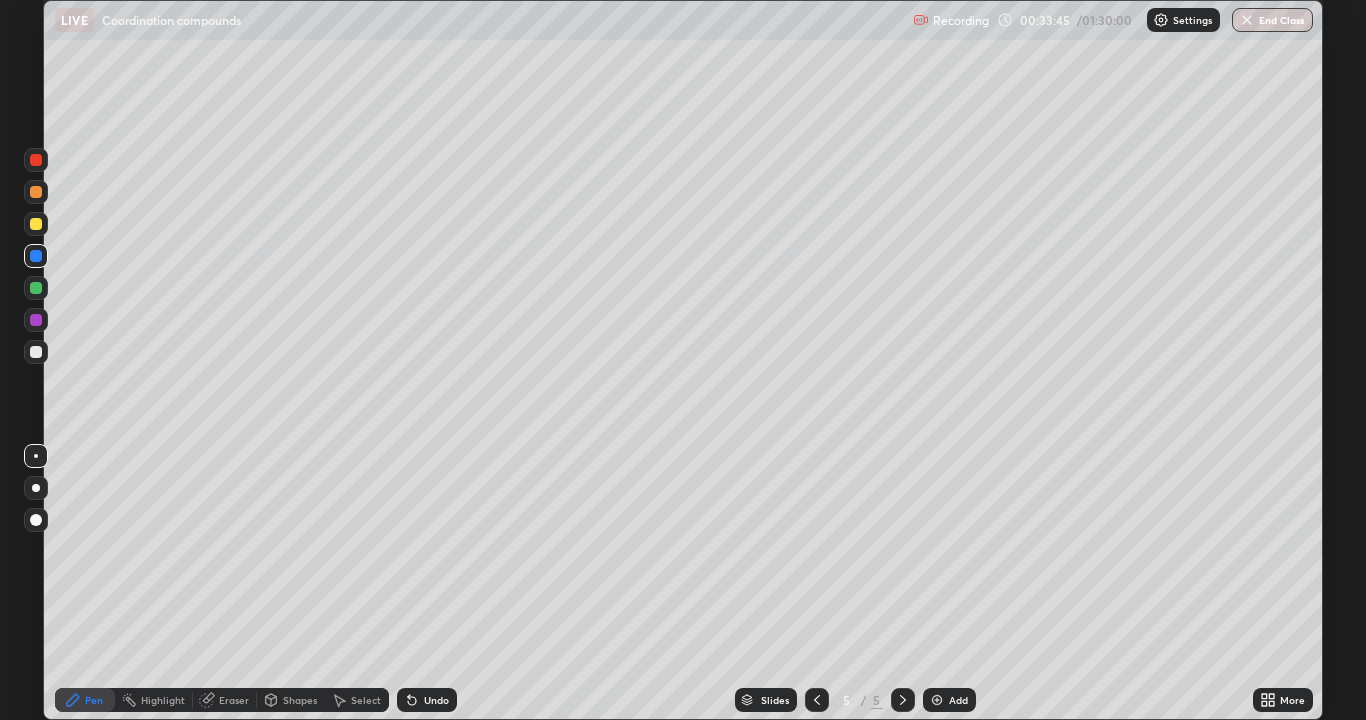 click at bounding box center (937, 700) 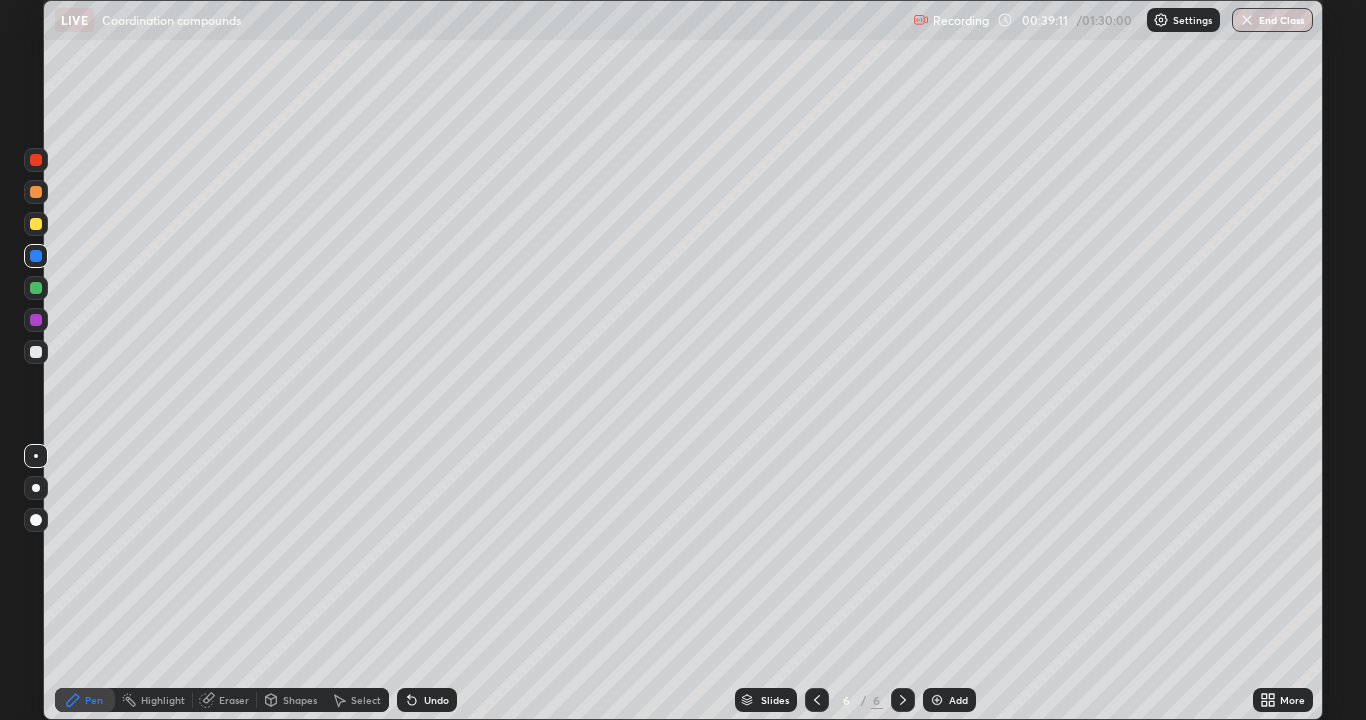 click at bounding box center (937, 700) 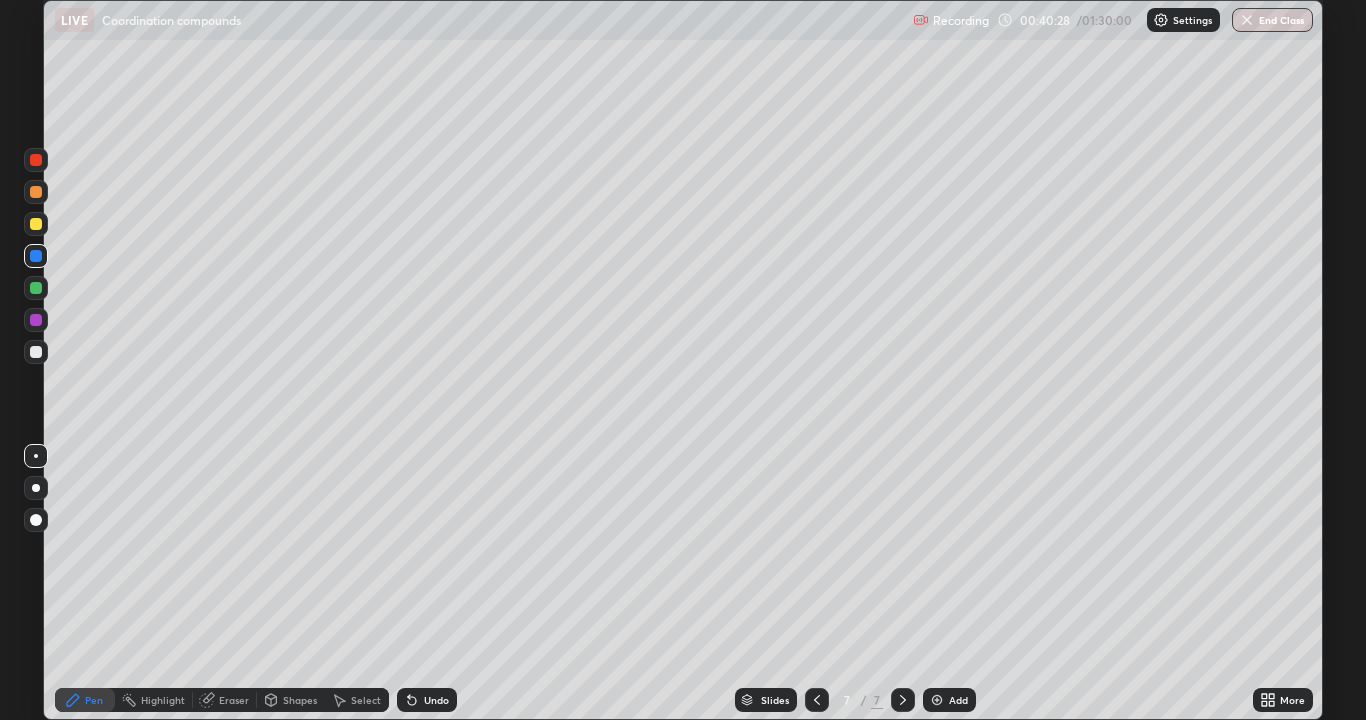 click on "Eraser" at bounding box center [234, 700] 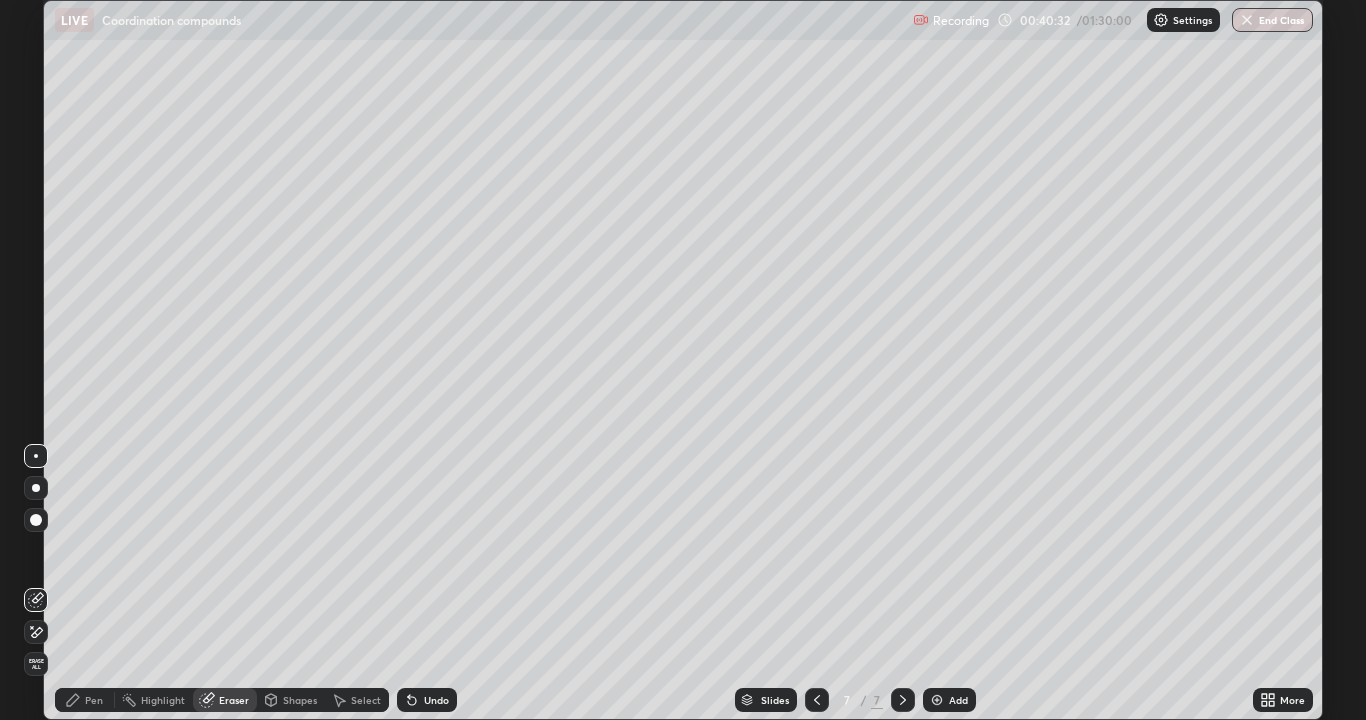 click 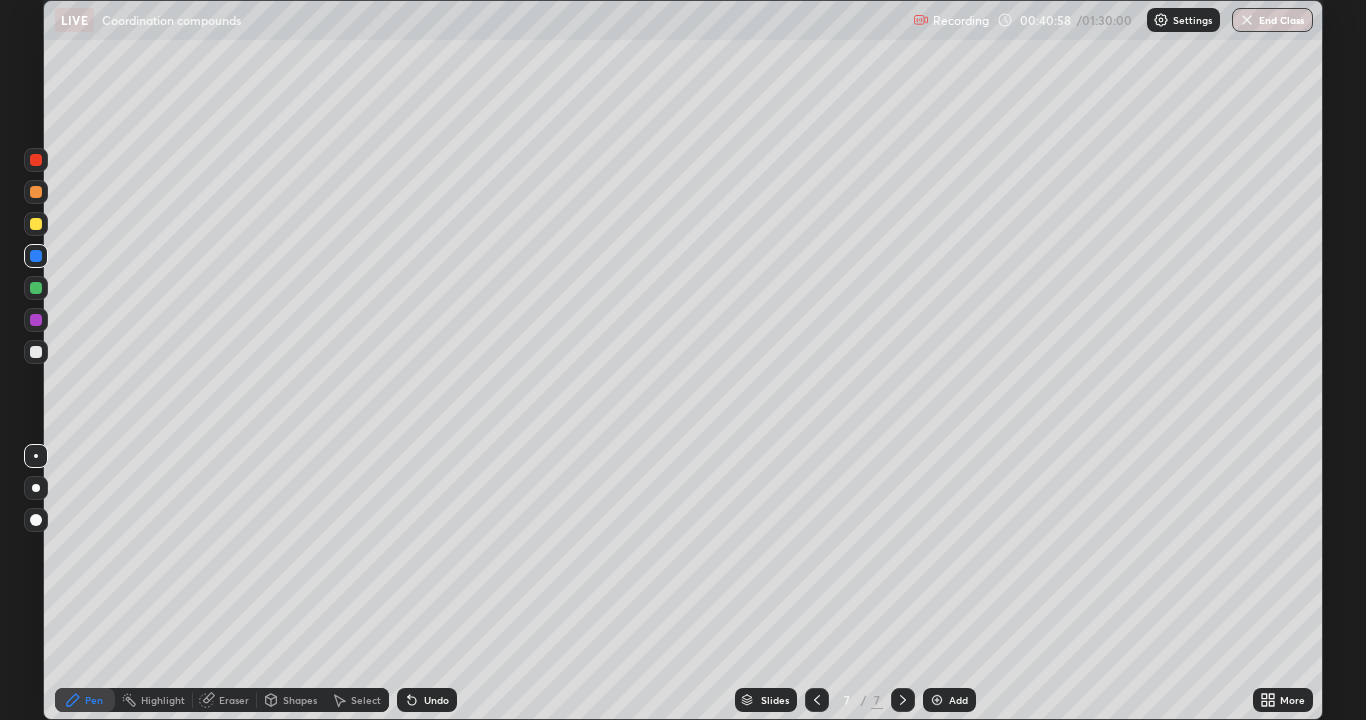 click on "Eraser" at bounding box center [234, 700] 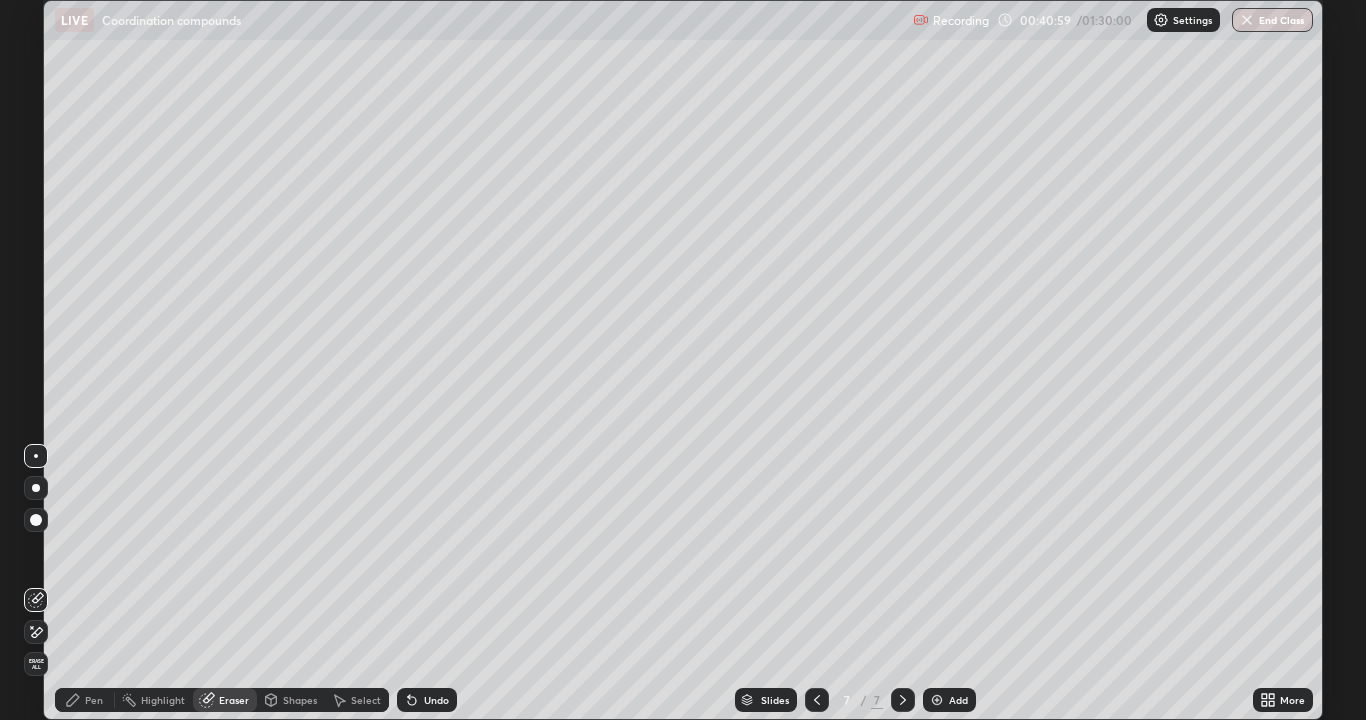 click on "Pen" at bounding box center (94, 700) 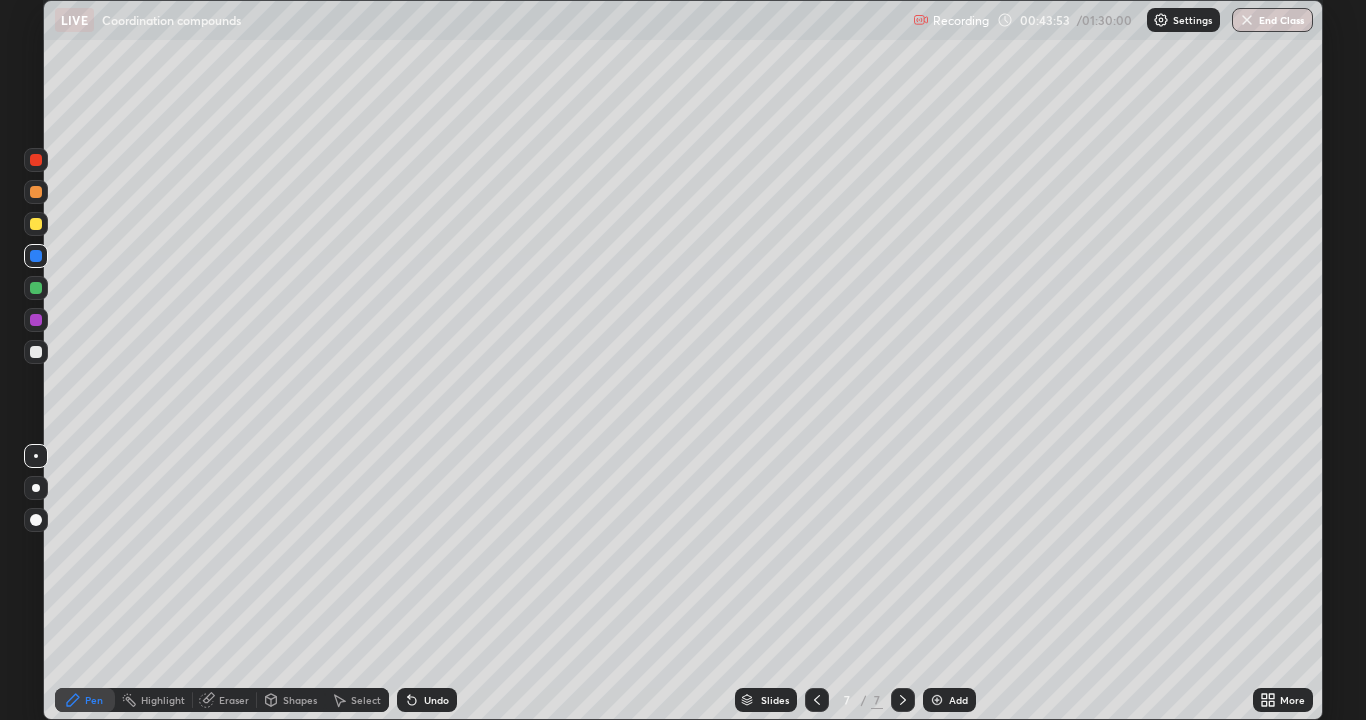 click at bounding box center (36, 224) 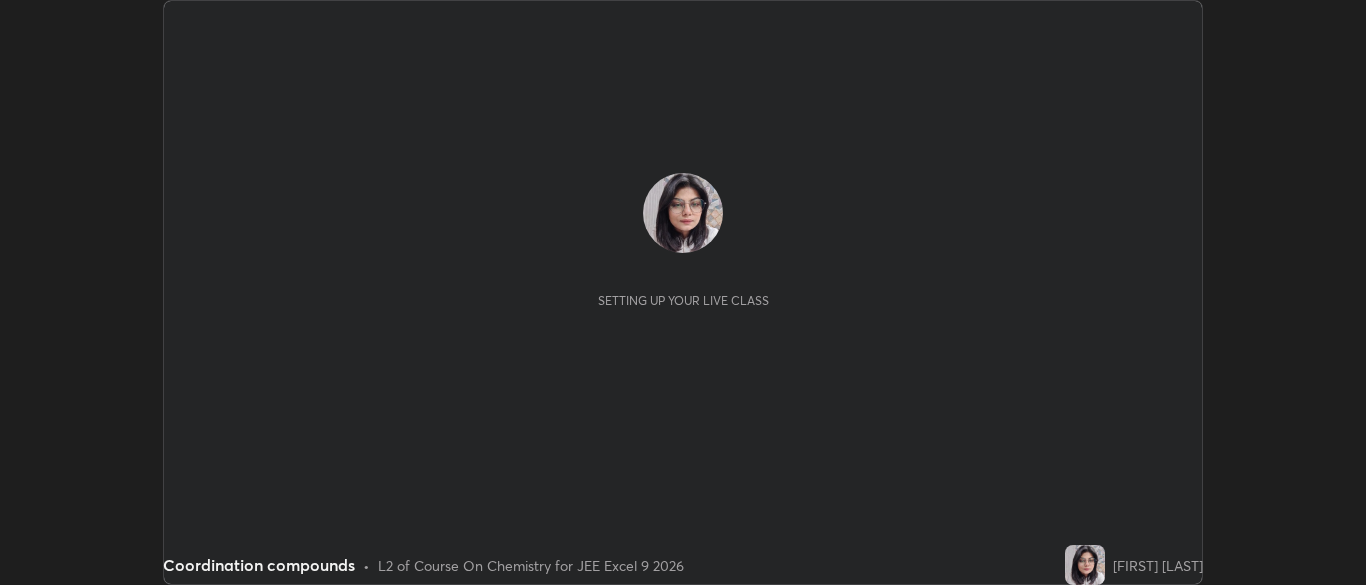 scroll, scrollTop: 0, scrollLeft: 0, axis: both 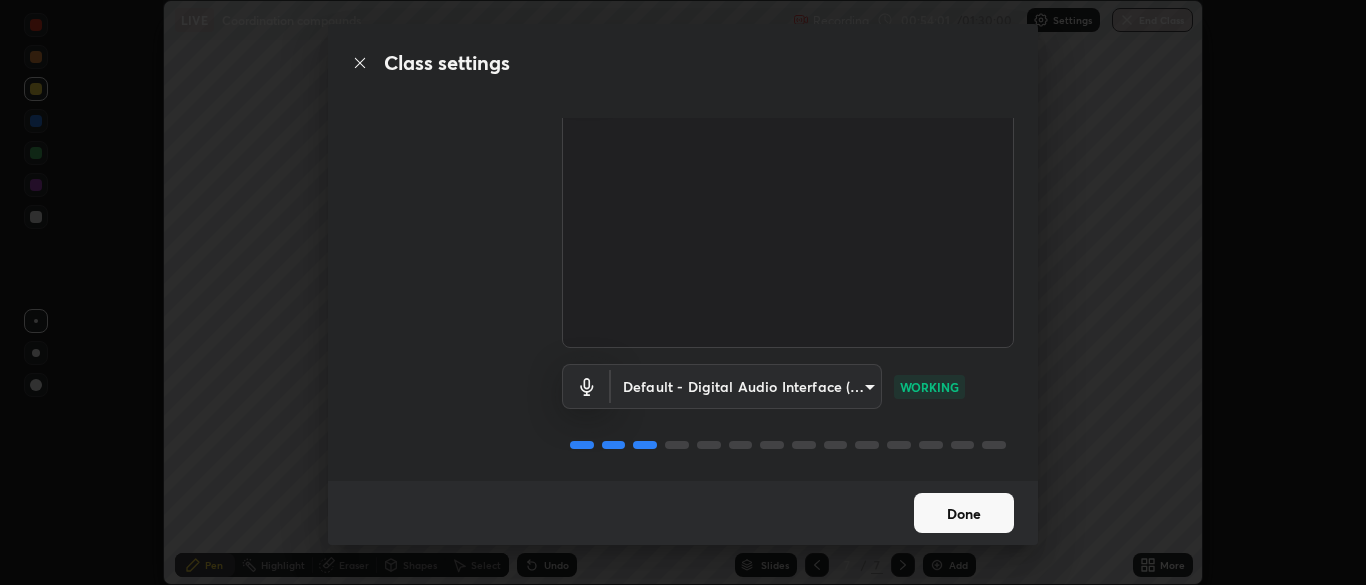 click on "Done" at bounding box center (964, 513) 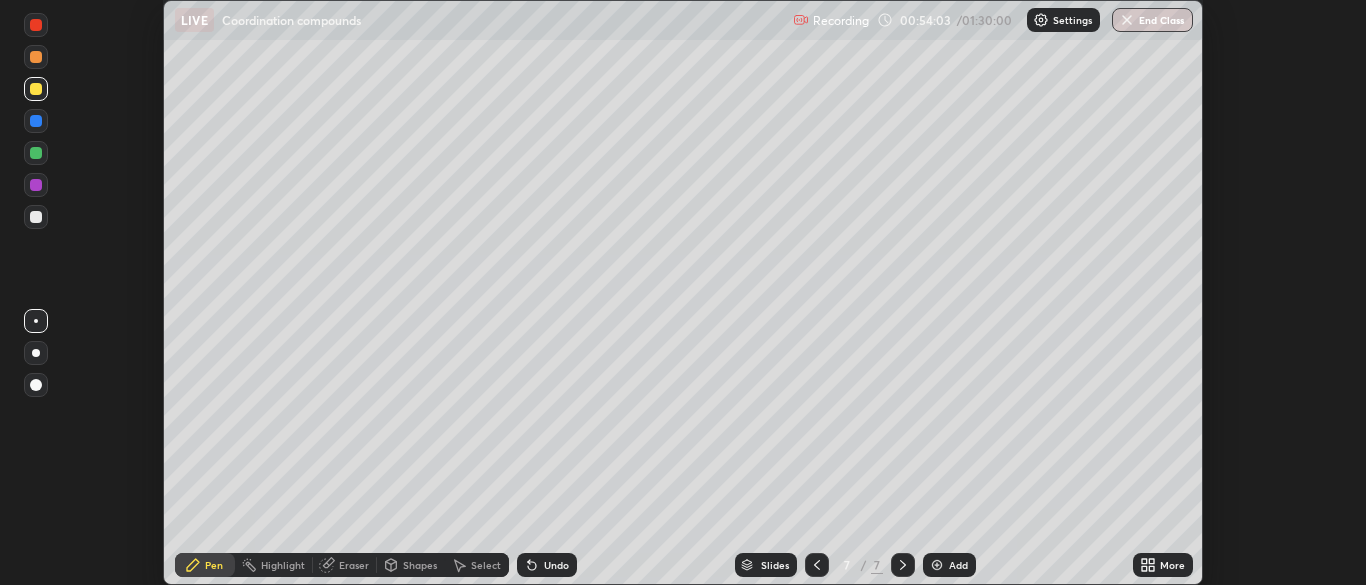 click on "More" at bounding box center (1163, 565) 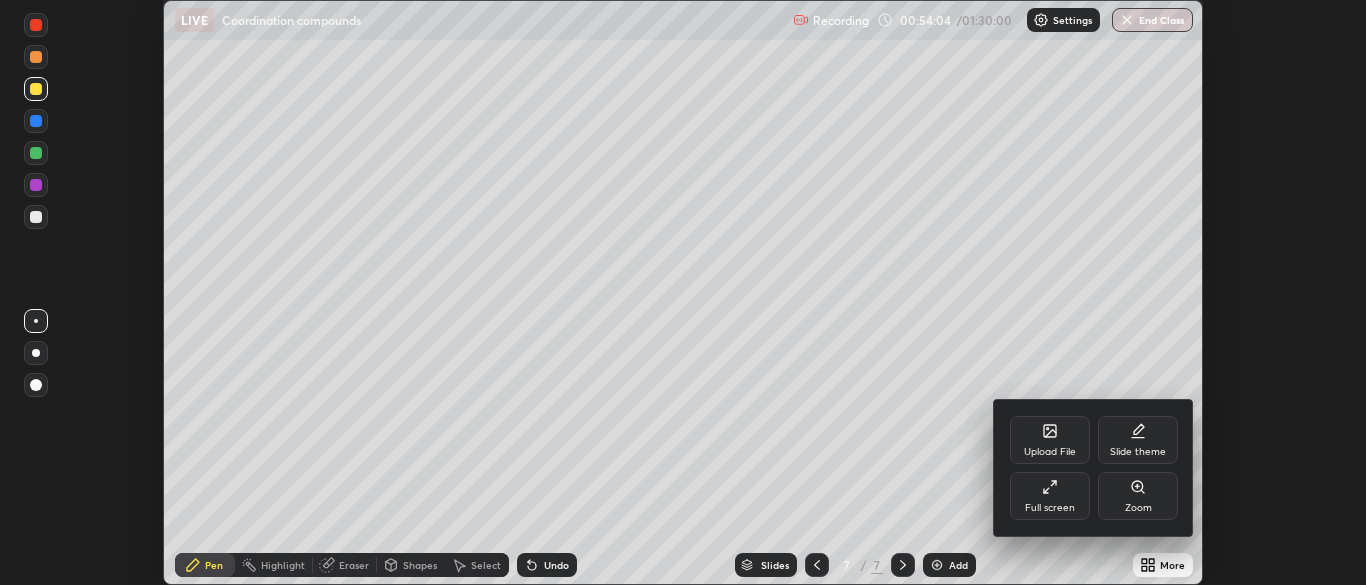 click on "Full screen" at bounding box center (1050, 508) 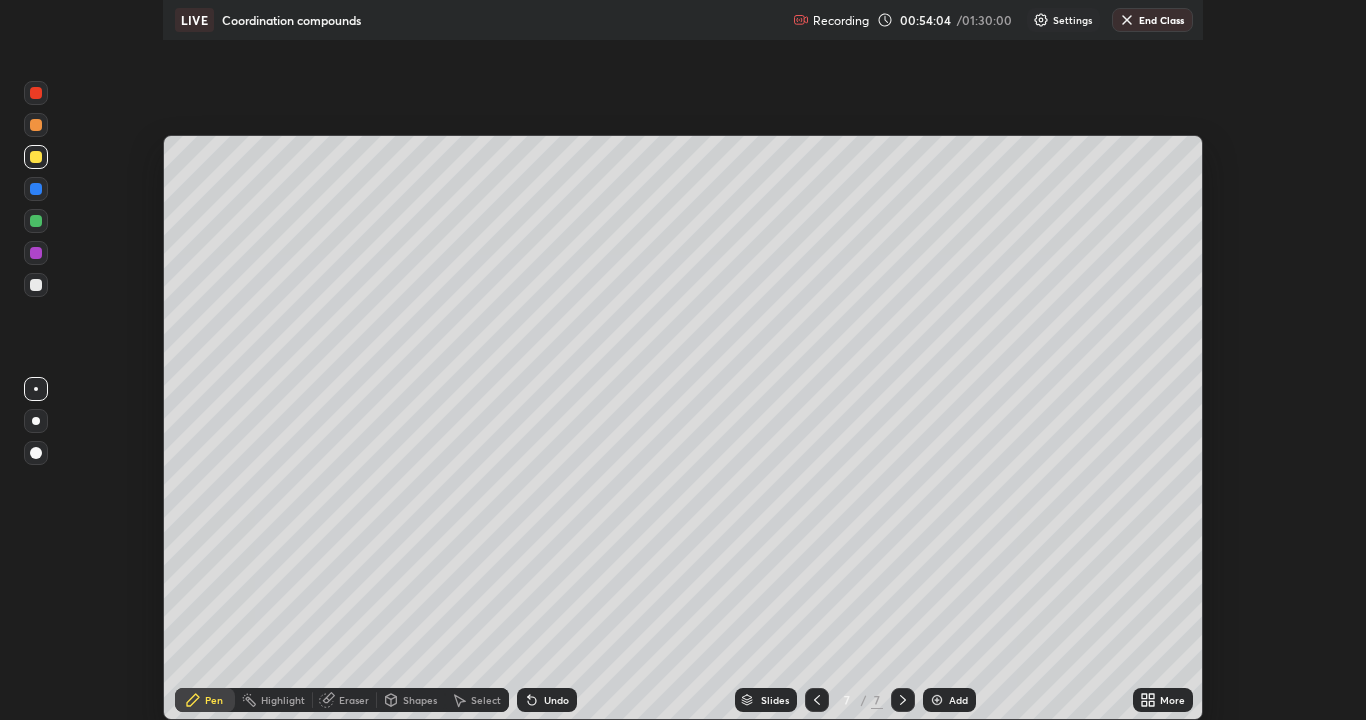 scroll, scrollTop: 99280, scrollLeft: 98634, axis: both 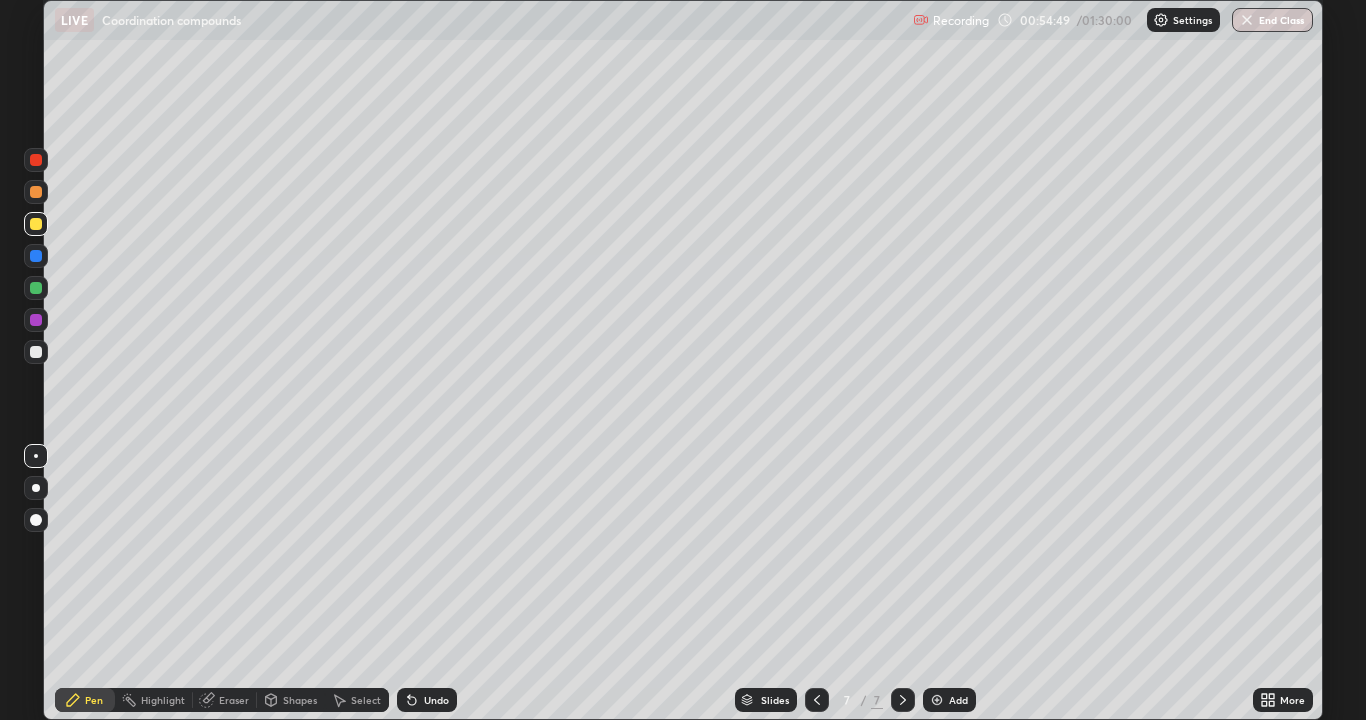 click on "Add" at bounding box center (958, 700) 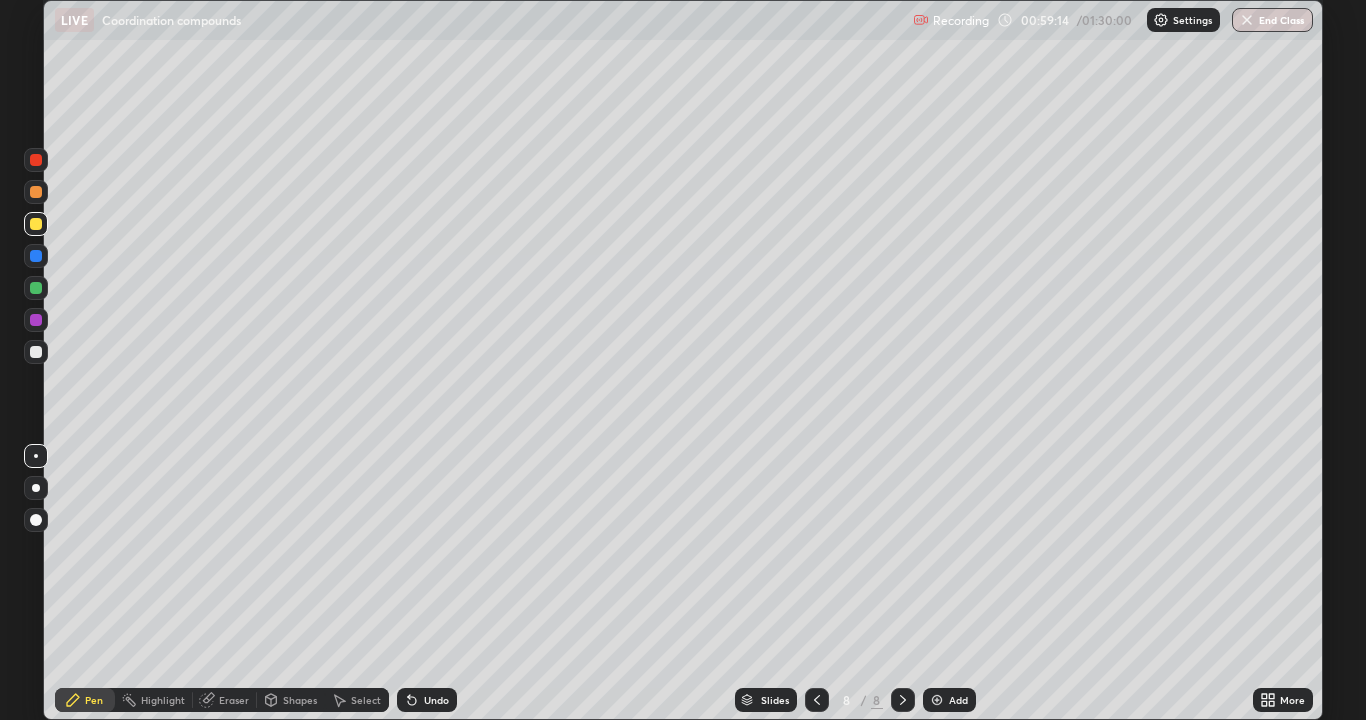 click on "Eraser" at bounding box center [234, 700] 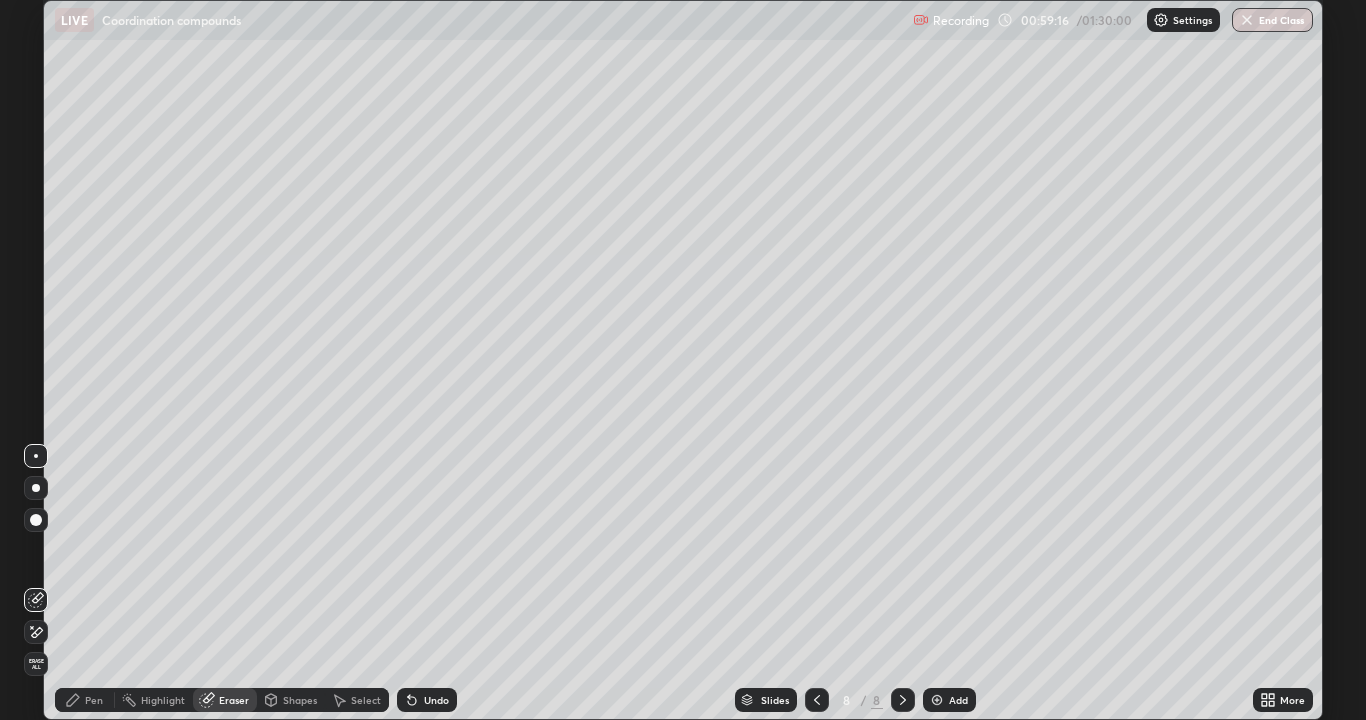 click on "Pen" at bounding box center [94, 700] 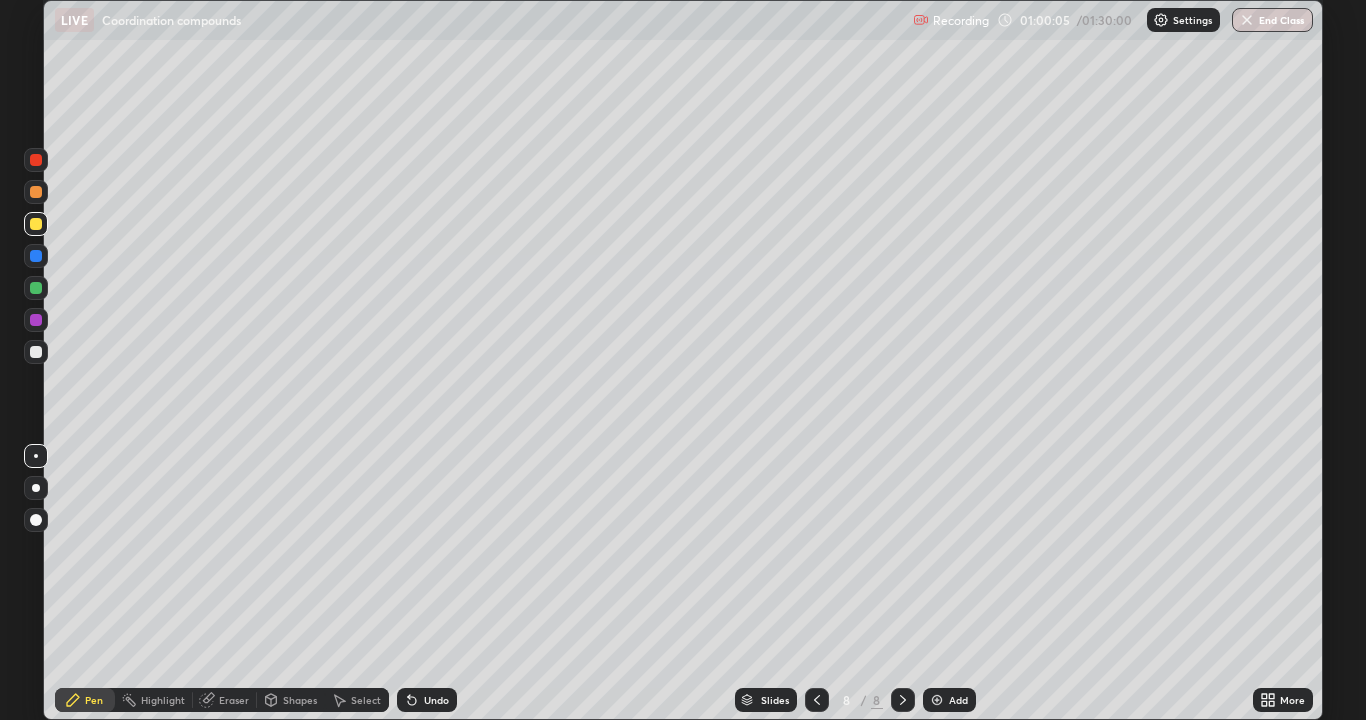 click on "Add" at bounding box center [958, 700] 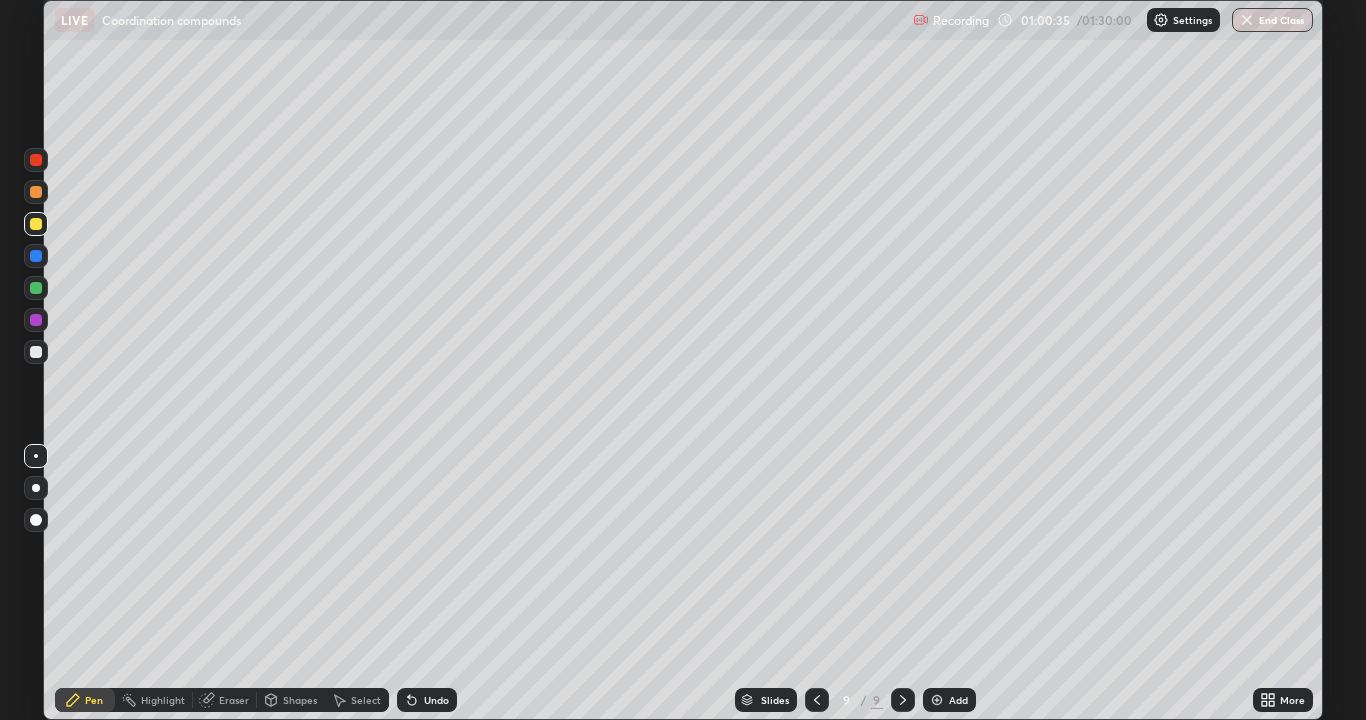 click at bounding box center [36, 192] 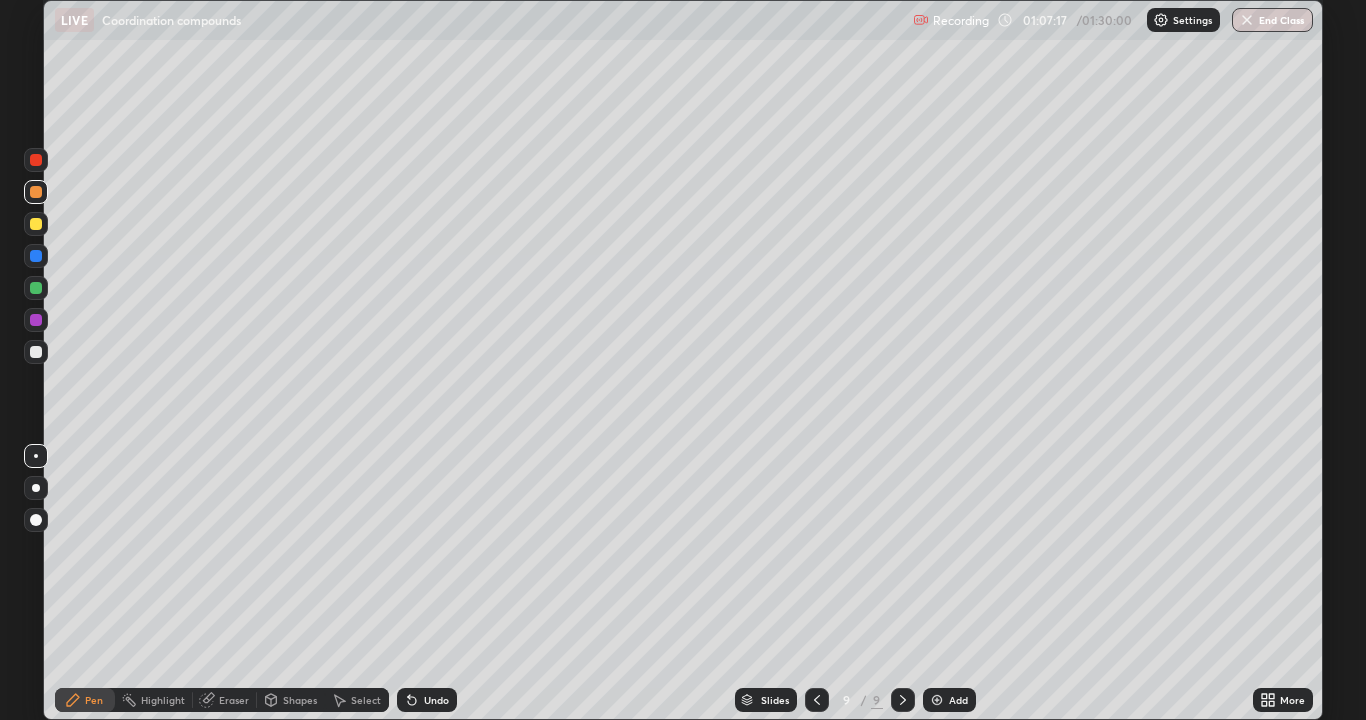 click at bounding box center (937, 700) 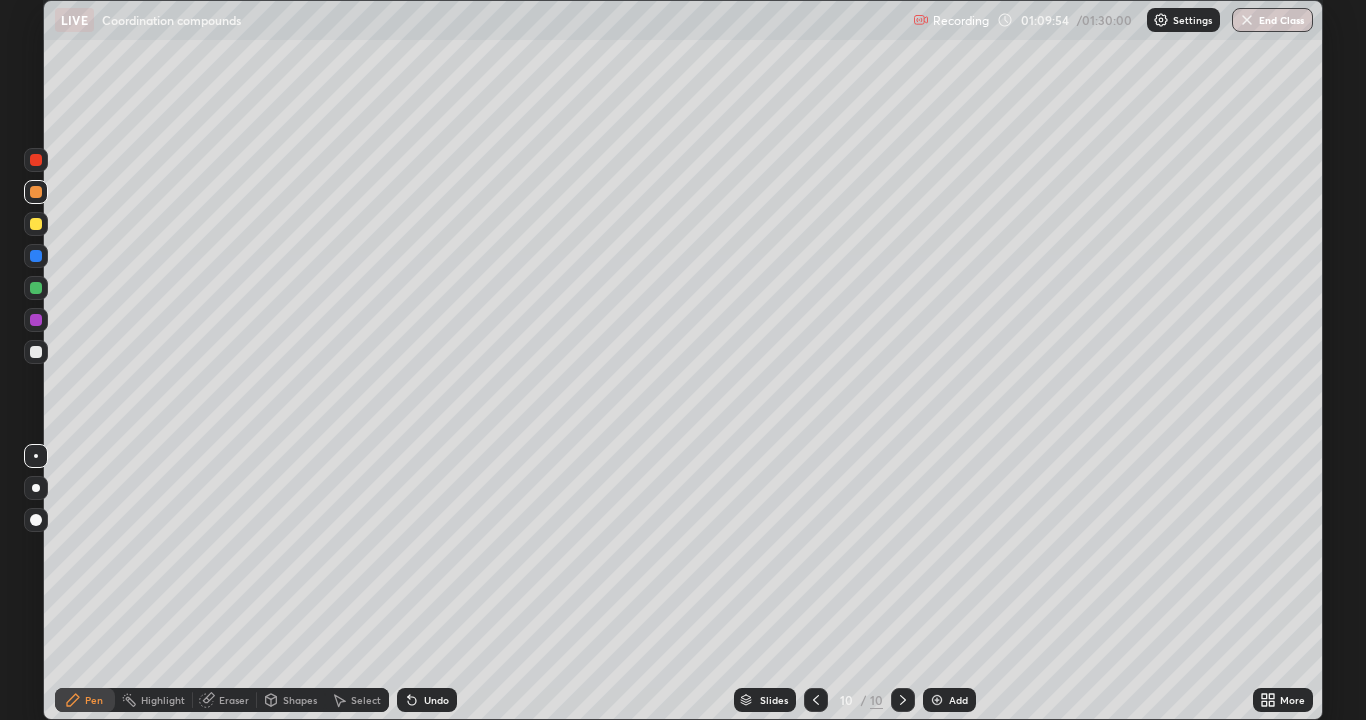 click on "Eraser" at bounding box center [225, 700] 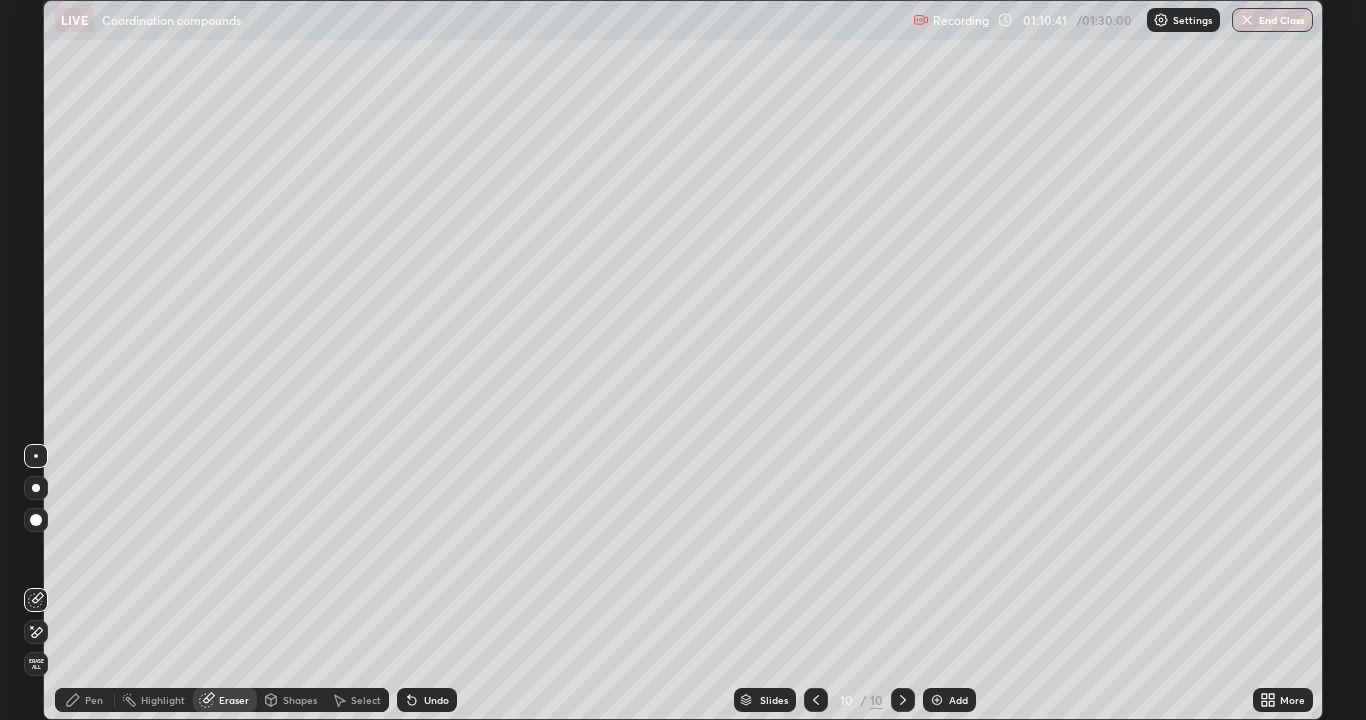 click on "Pen" at bounding box center (85, 700) 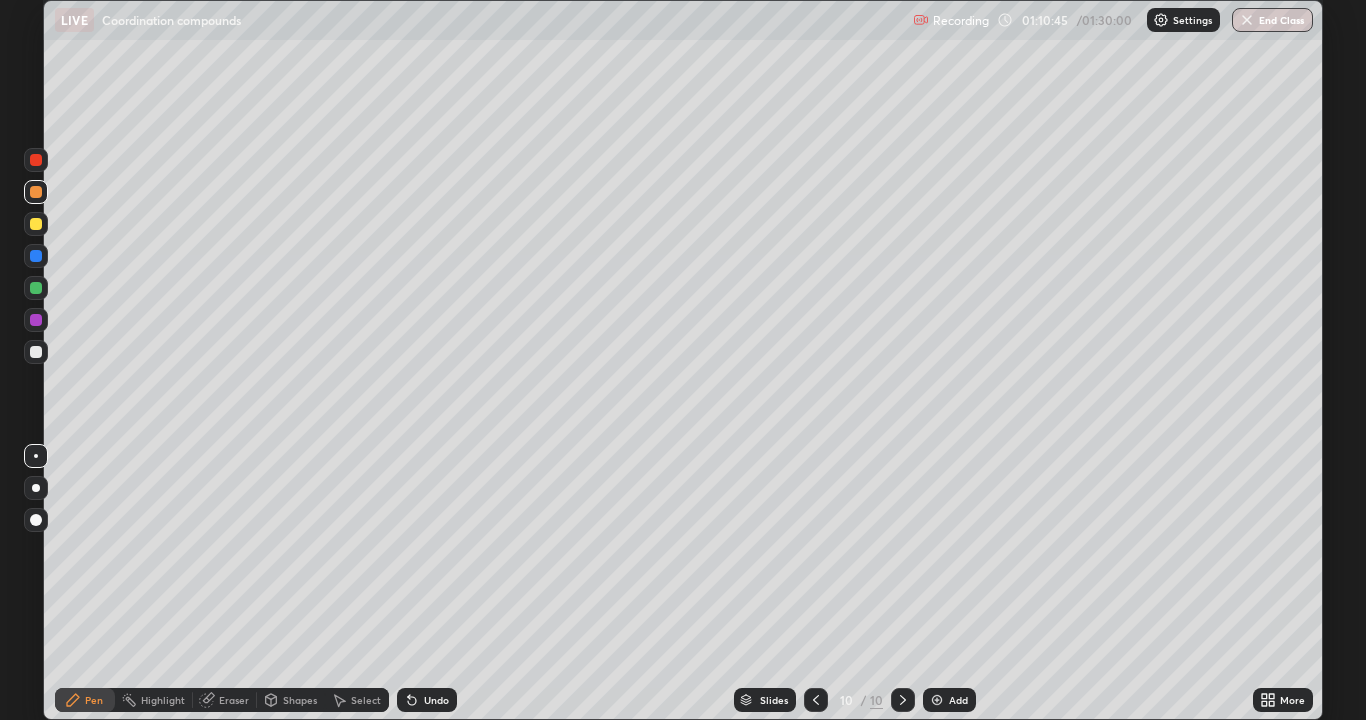 click at bounding box center [36, 352] 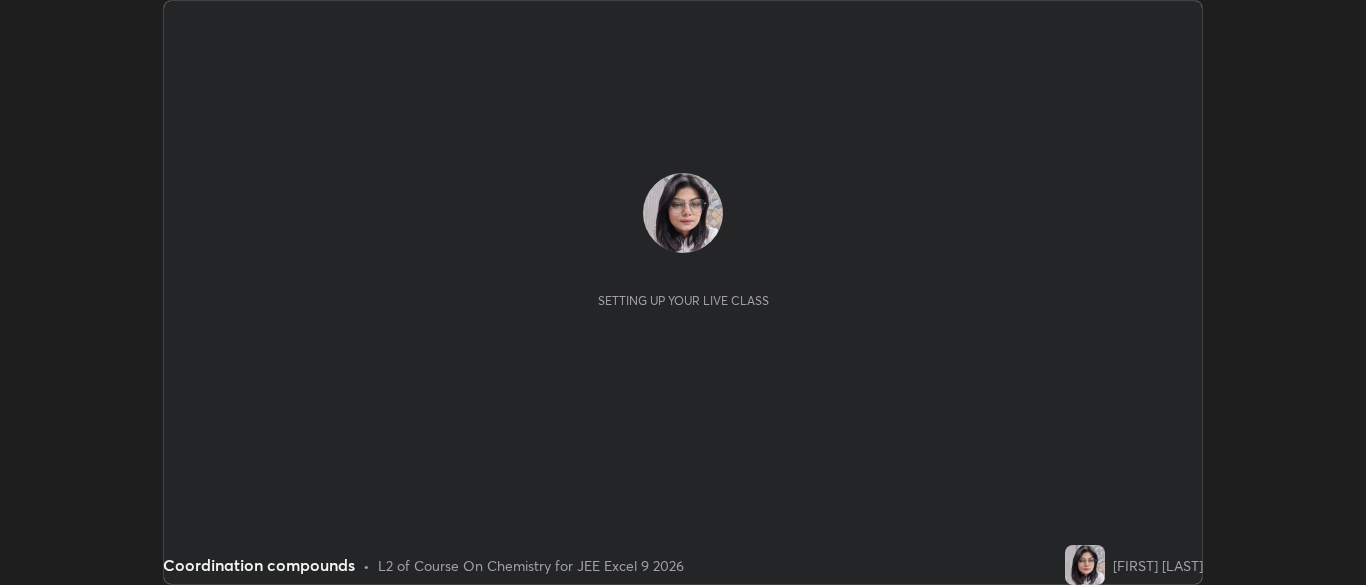 scroll, scrollTop: 0, scrollLeft: 0, axis: both 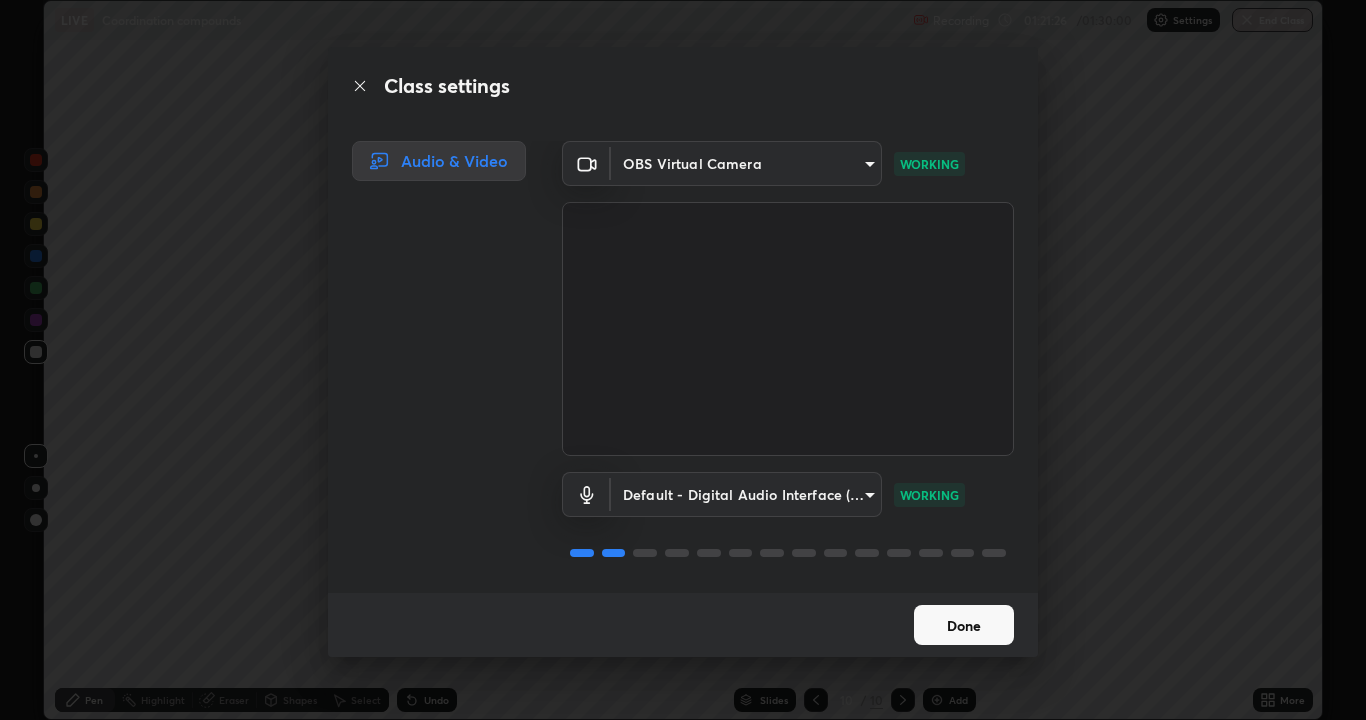click on "Done" at bounding box center (964, 625) 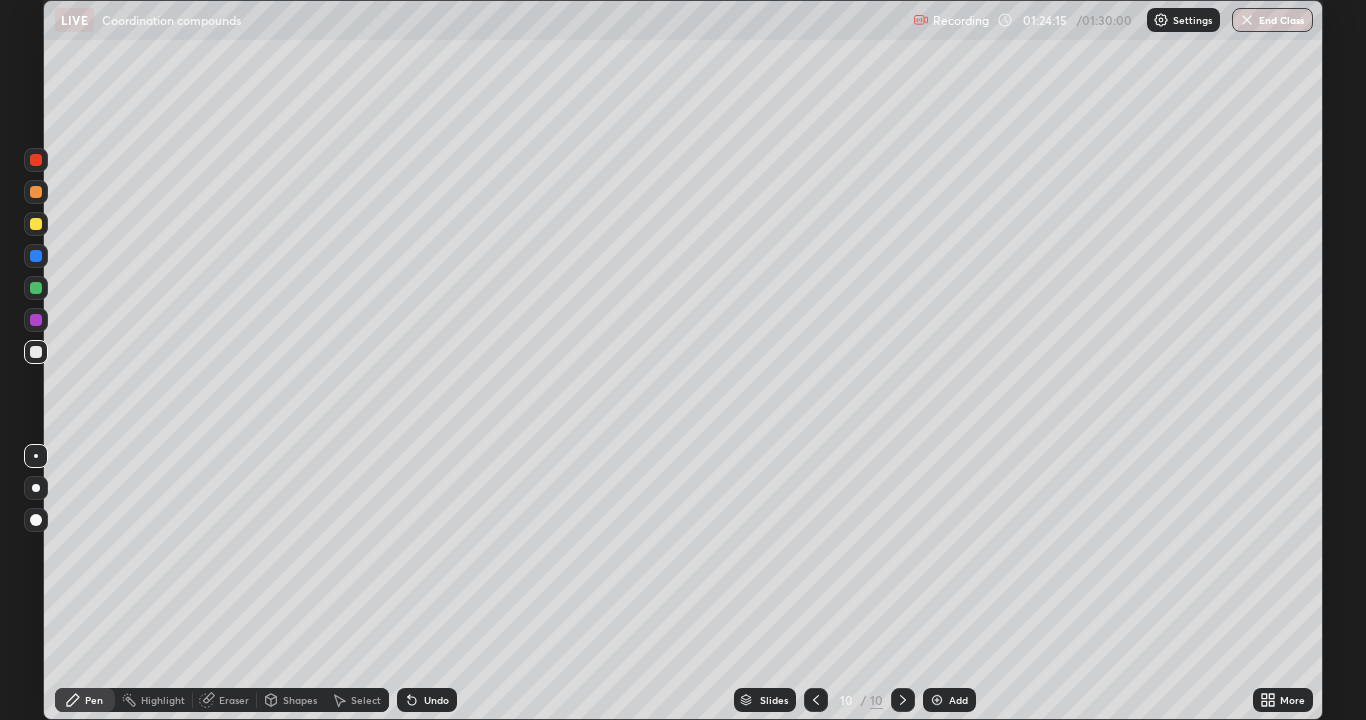 click on "Add" at bounding box center [958, 700] 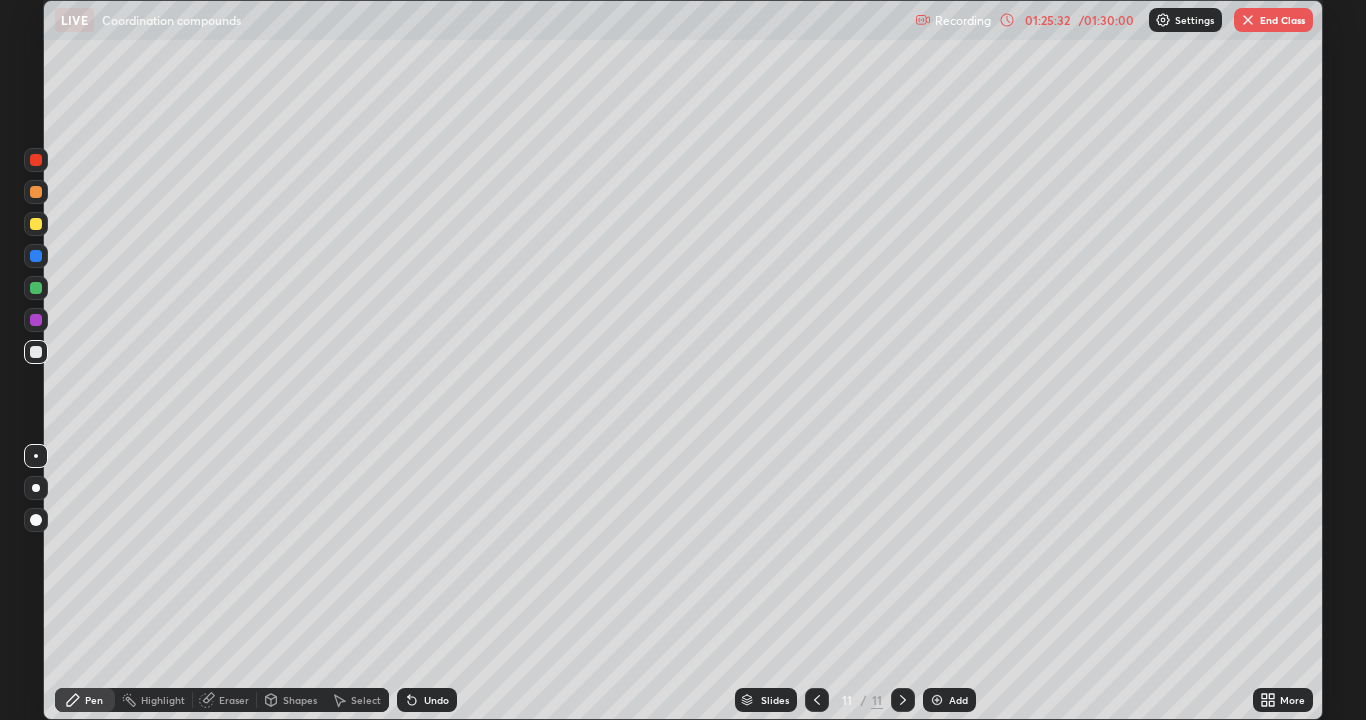 click on "Undo" at bounding box center [427, 700] 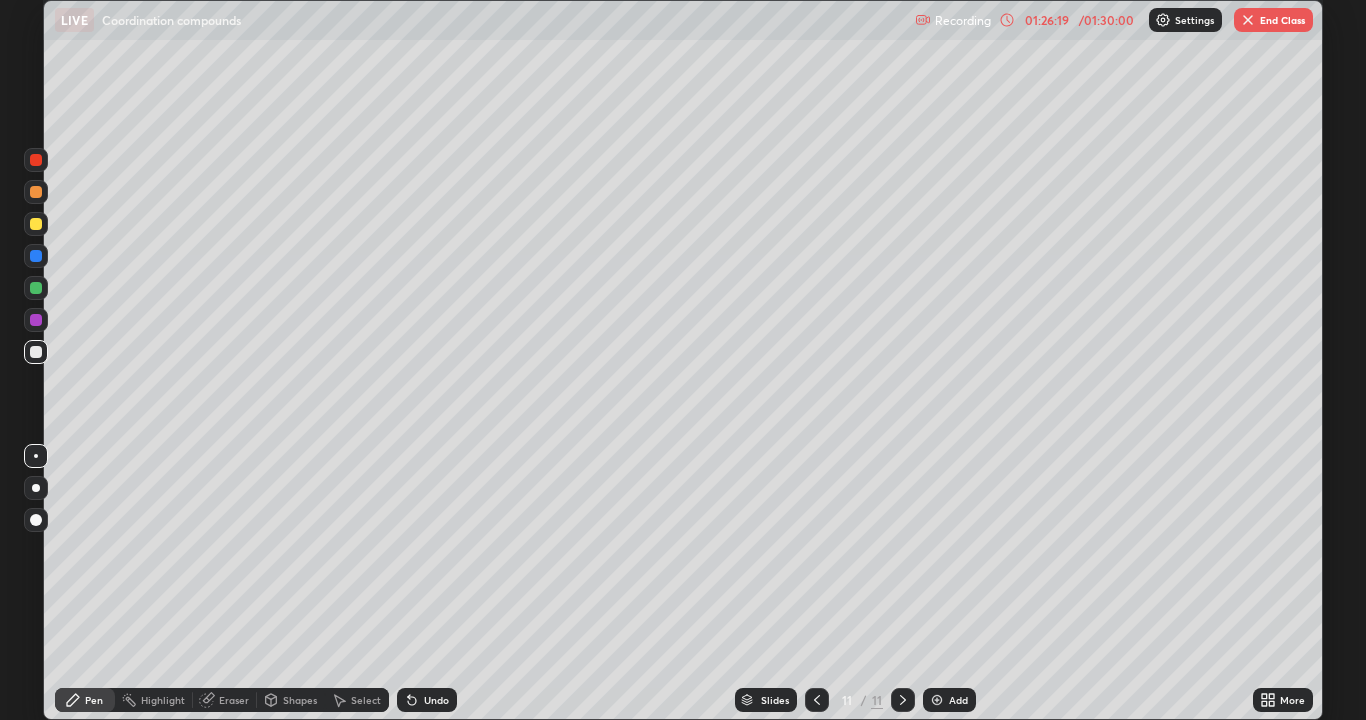 click on "Eraser" at bounding box center [234, 700] 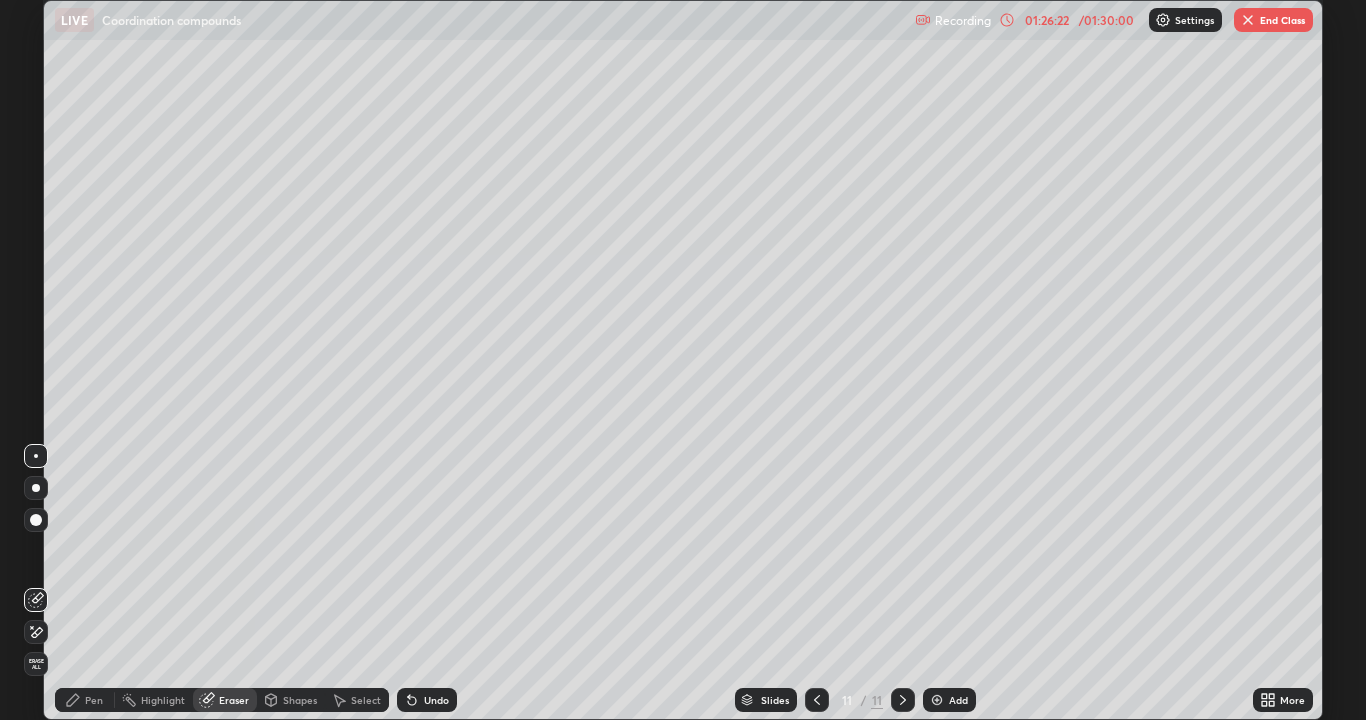 click on "Pen" at bounding box center [94, 700] 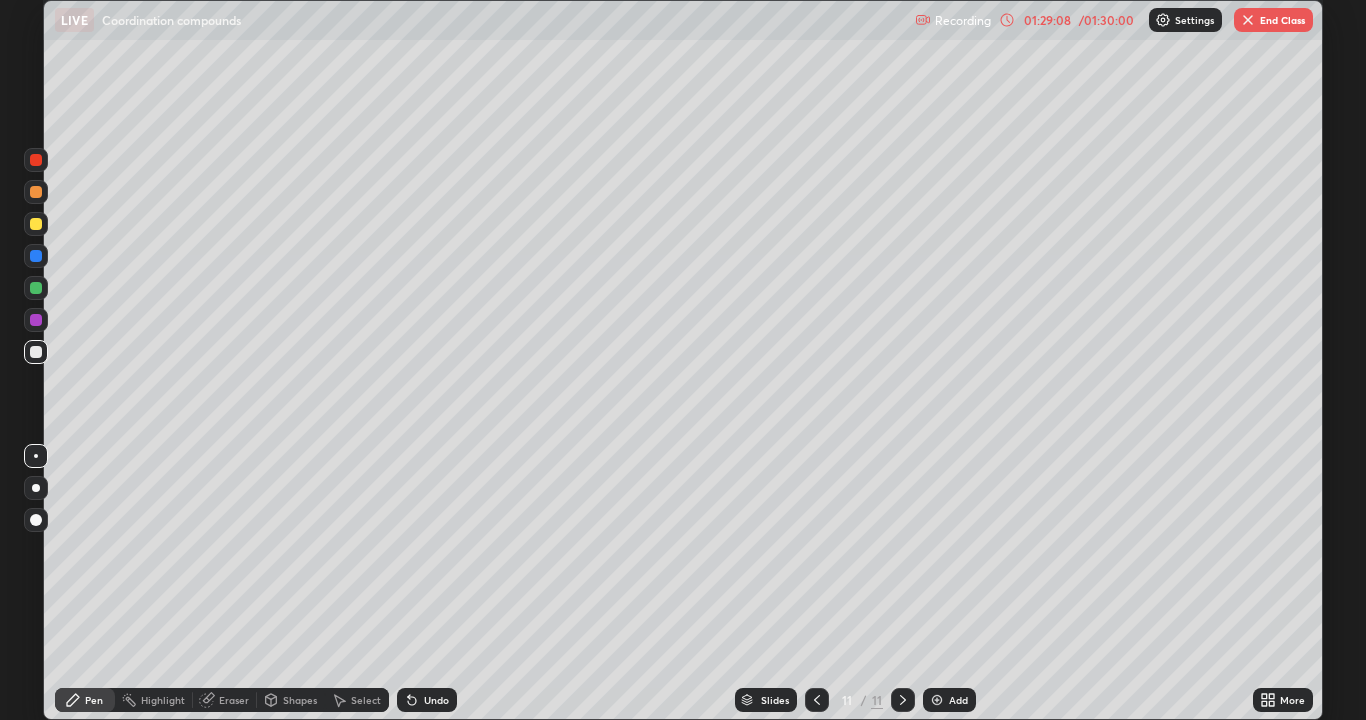 click on "Setting up your live class" at bounding box center (683, 360) 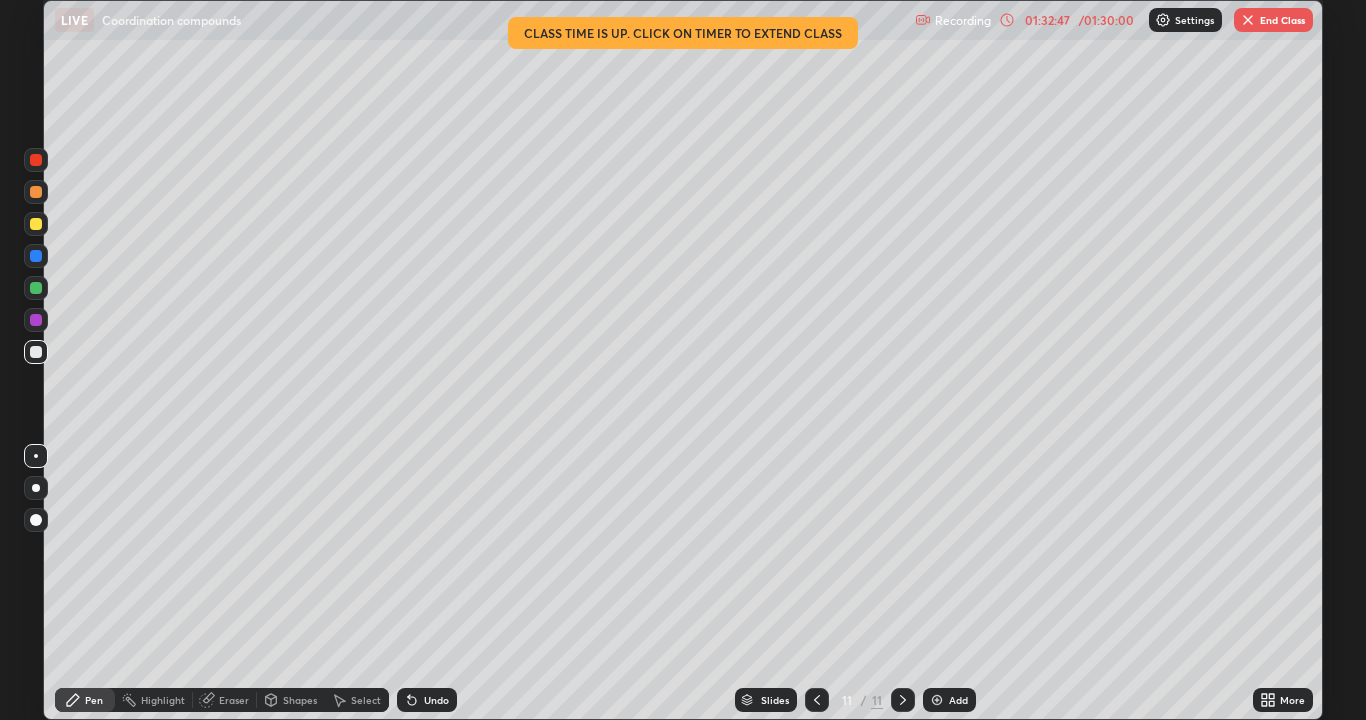 click on "End Class" at bounding box center [1273, 20] 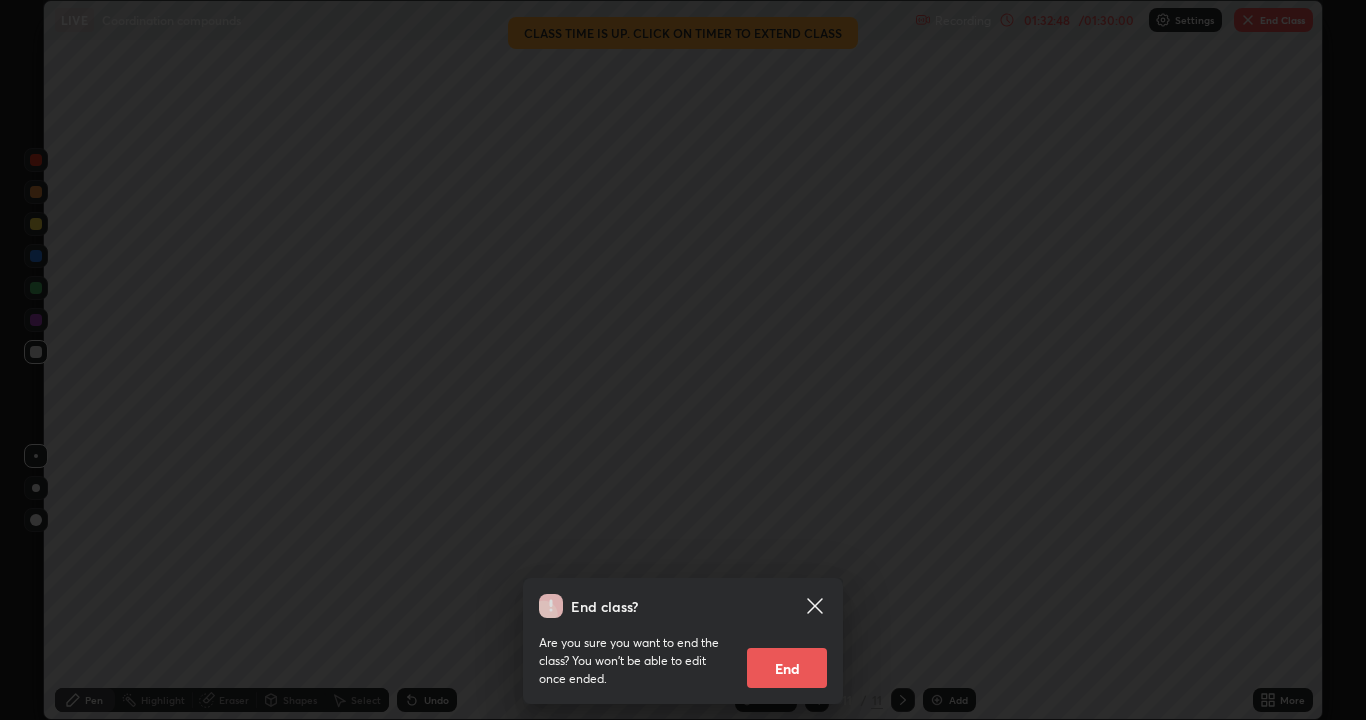 click on "End" at bounding box center [787, 668] 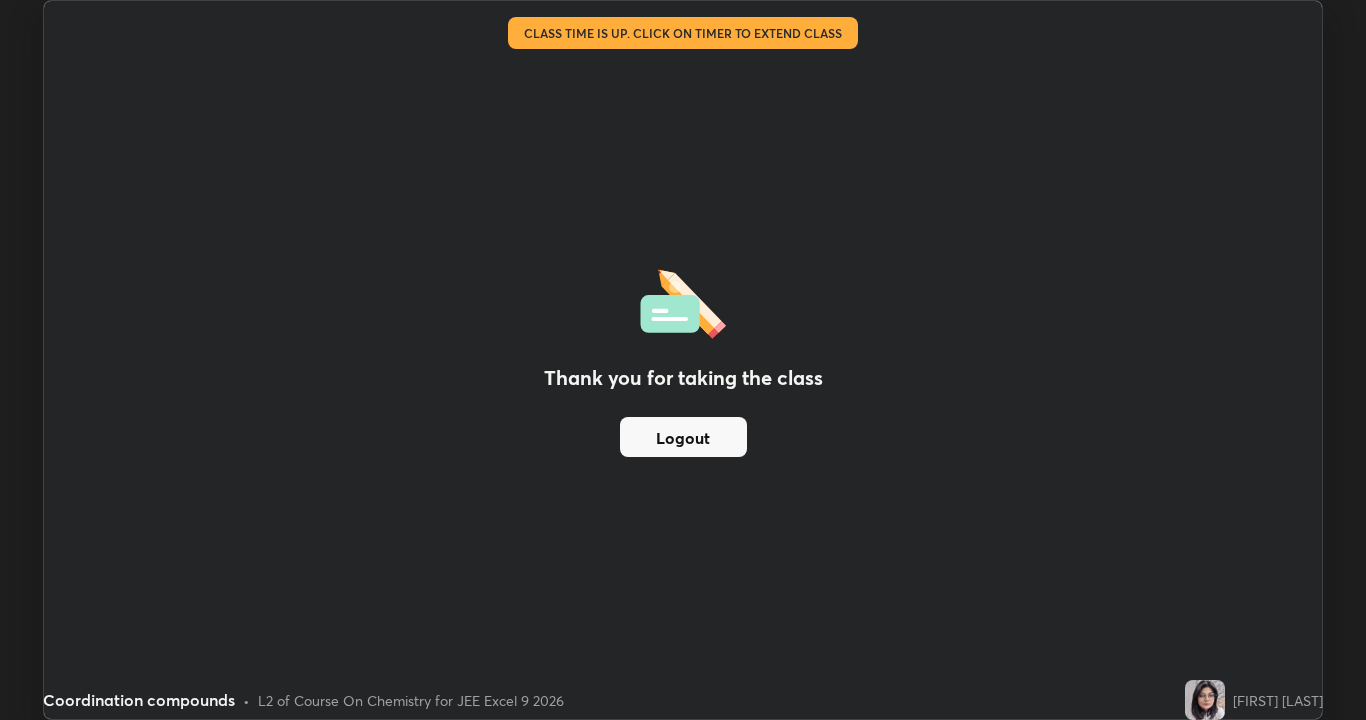 click on "Logout" at bounding box center [683, 437] 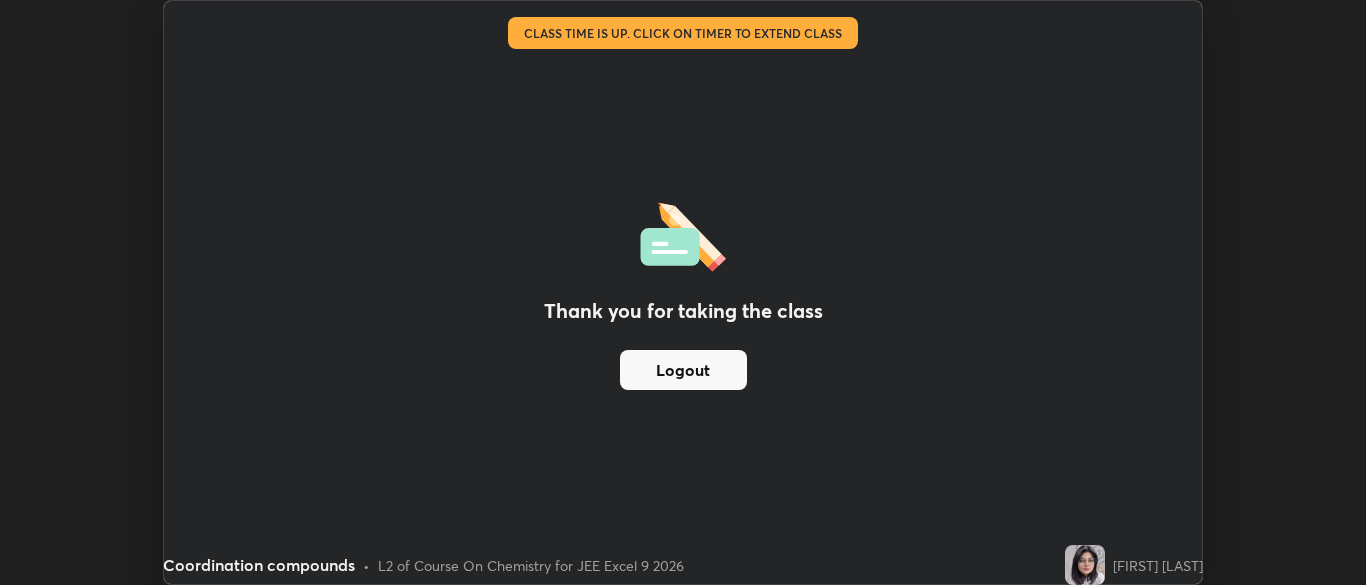 scroll, scrollTop: 585, scrollLeft: 1366, axis: both 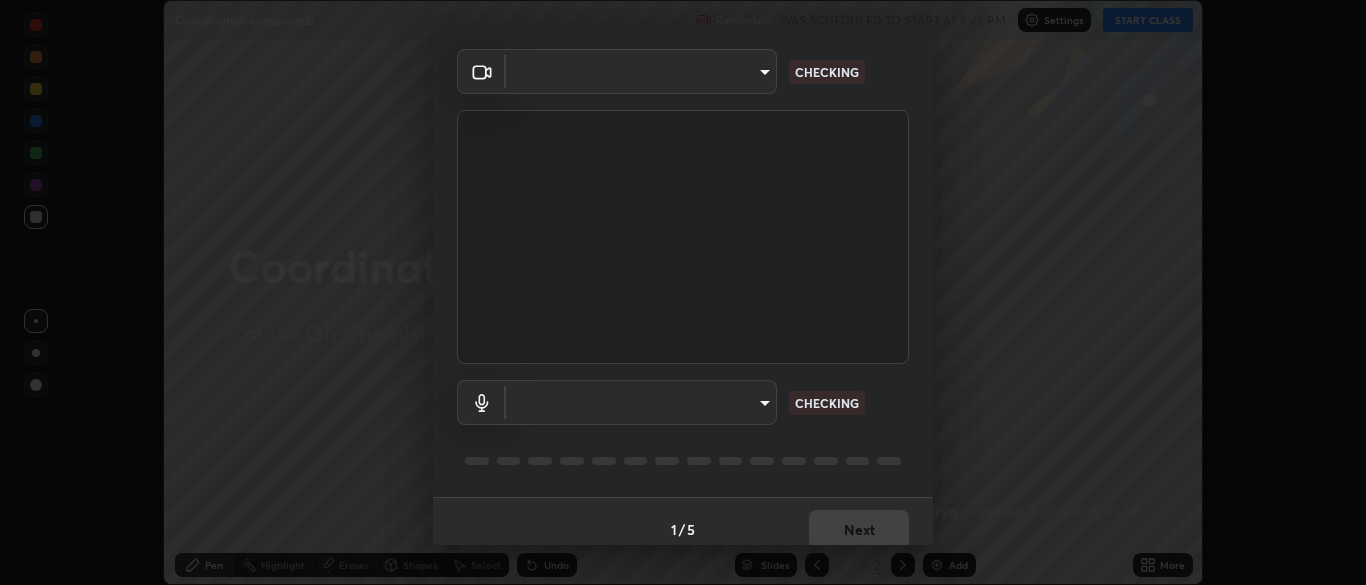 type on "9754d1bfa13735c40c9b44fb92c9f3056f1605d24a4f781e36e1416e56ca9810" 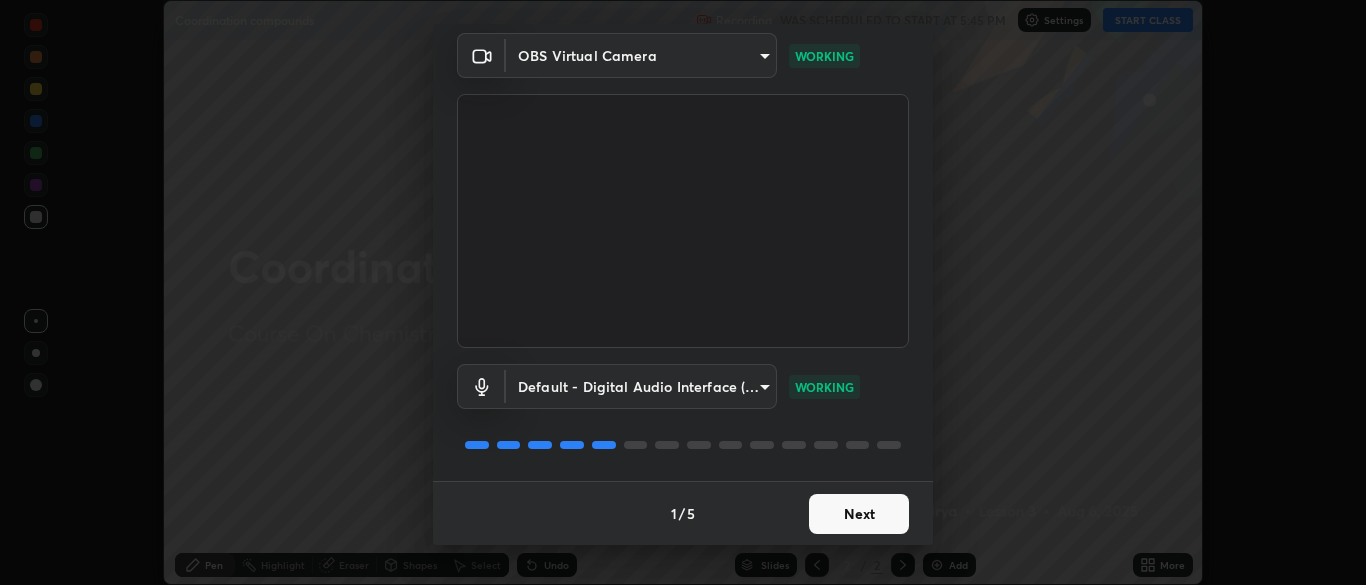 click on "Next" at bounding box center (859, 514) 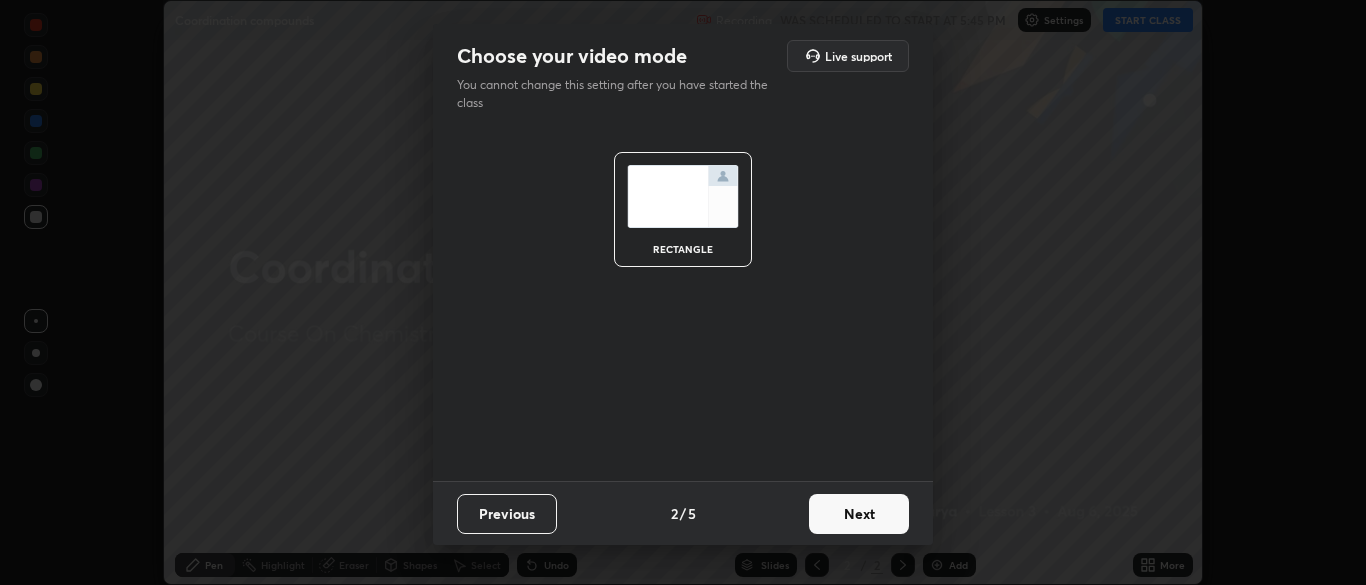 scroll, scrollTop: 0, scrollLeft: 0, axis: both 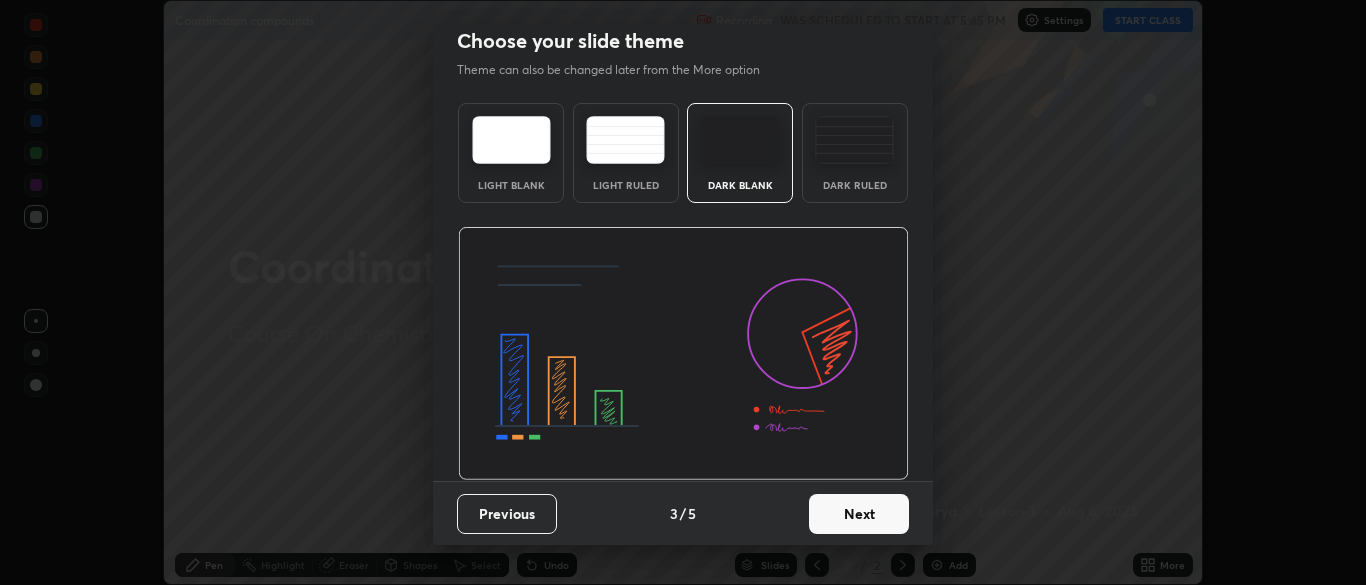 click on "Next" at bounding box center (859, 514) 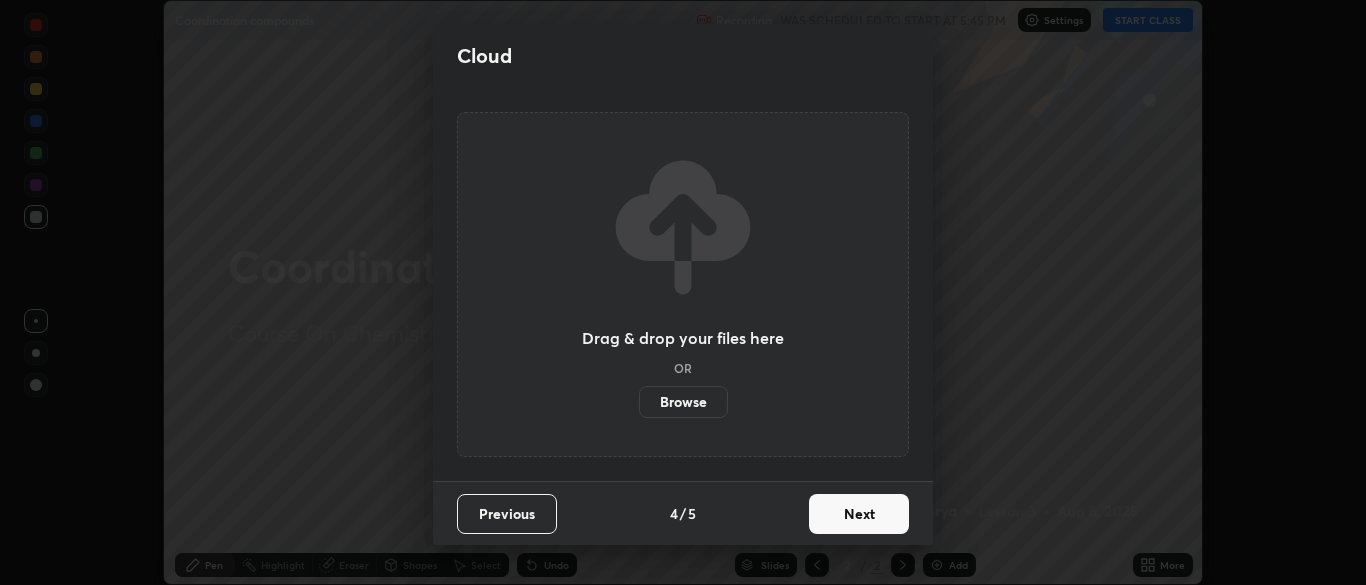 scroll, scrollTop: 0, scrollLeft: 0, axis: both 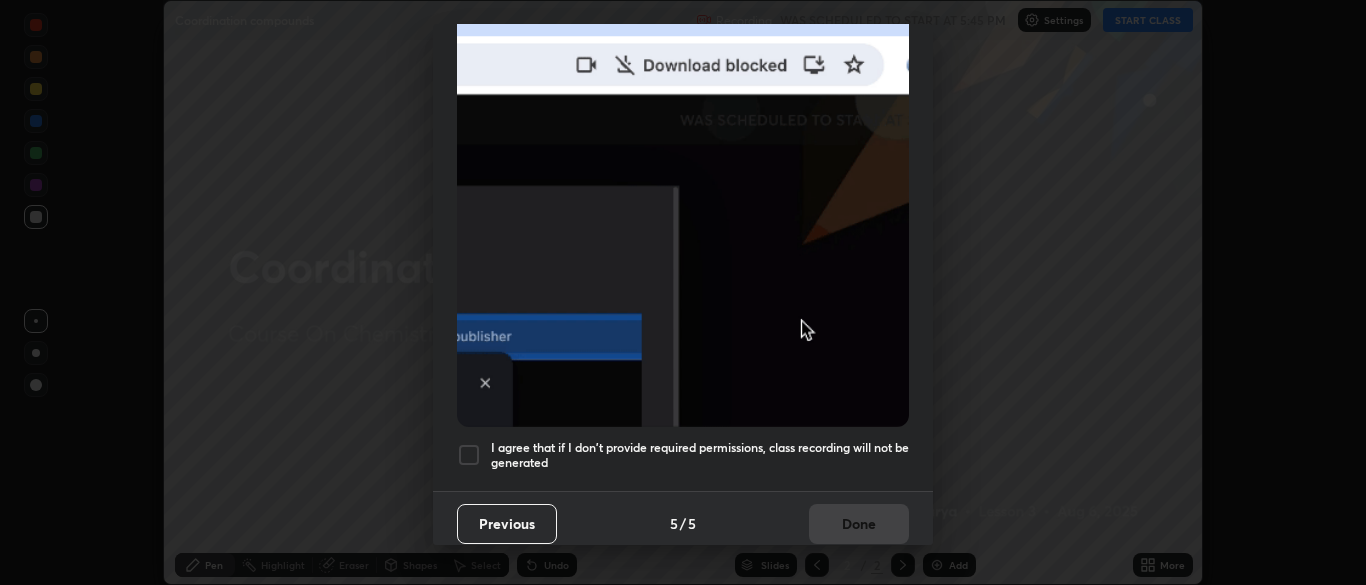 click at bounding box center [469, 455] 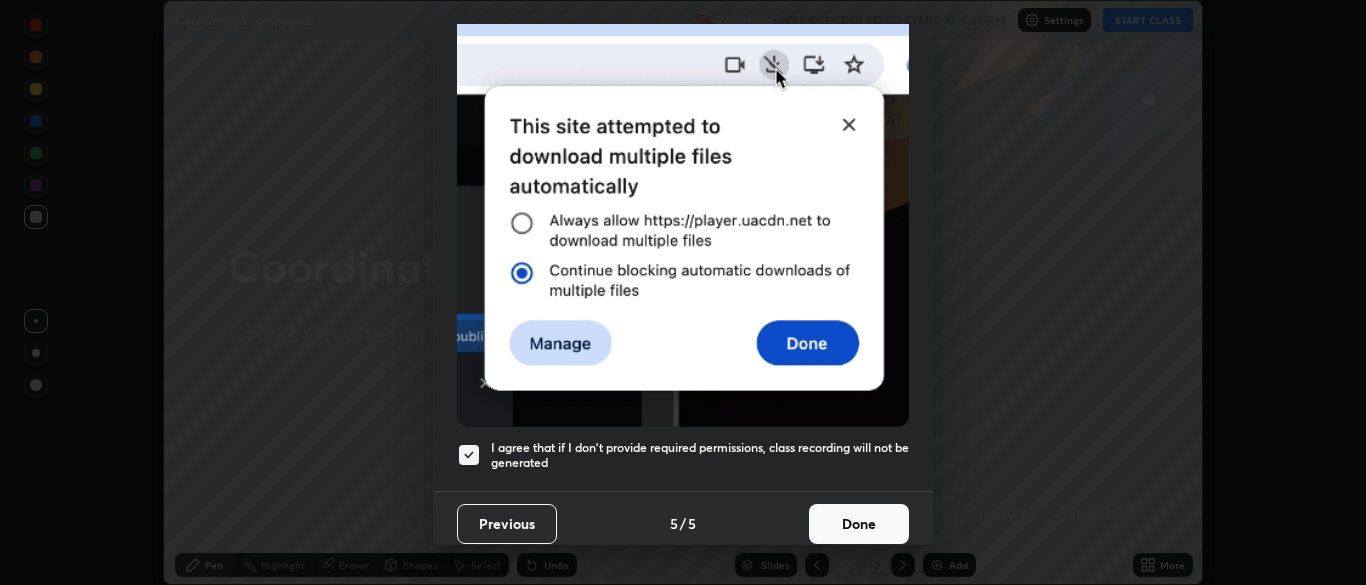 click on "Done" at bounding box center (859, 524) 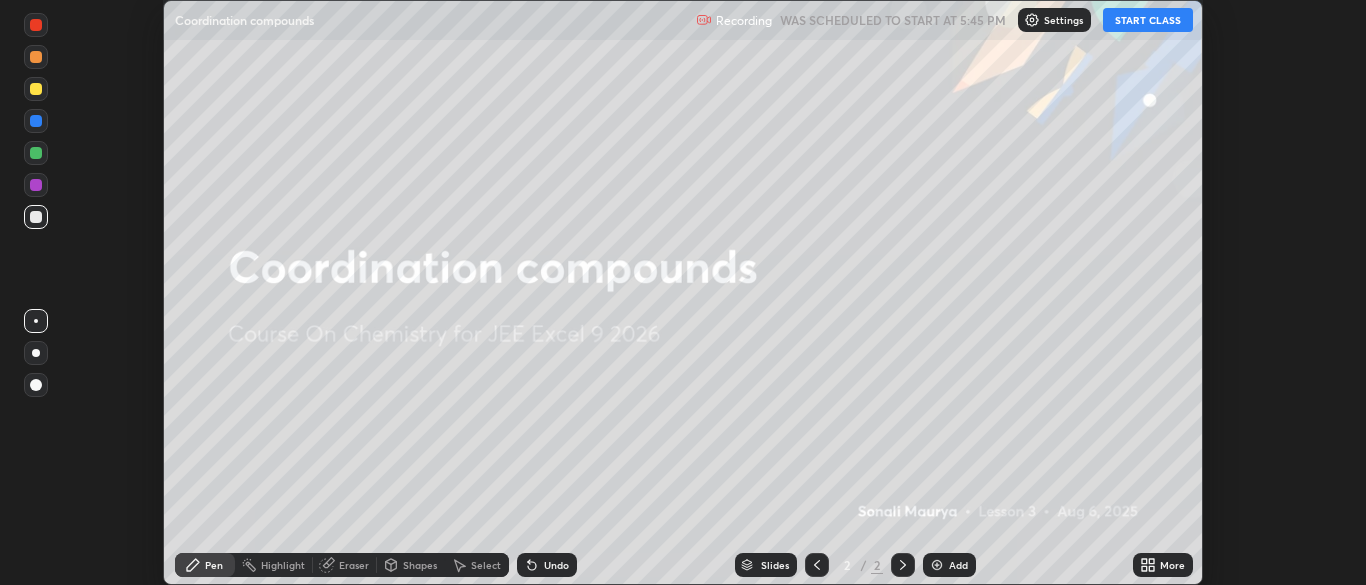click on "Add" at bounding box center (949, 565) 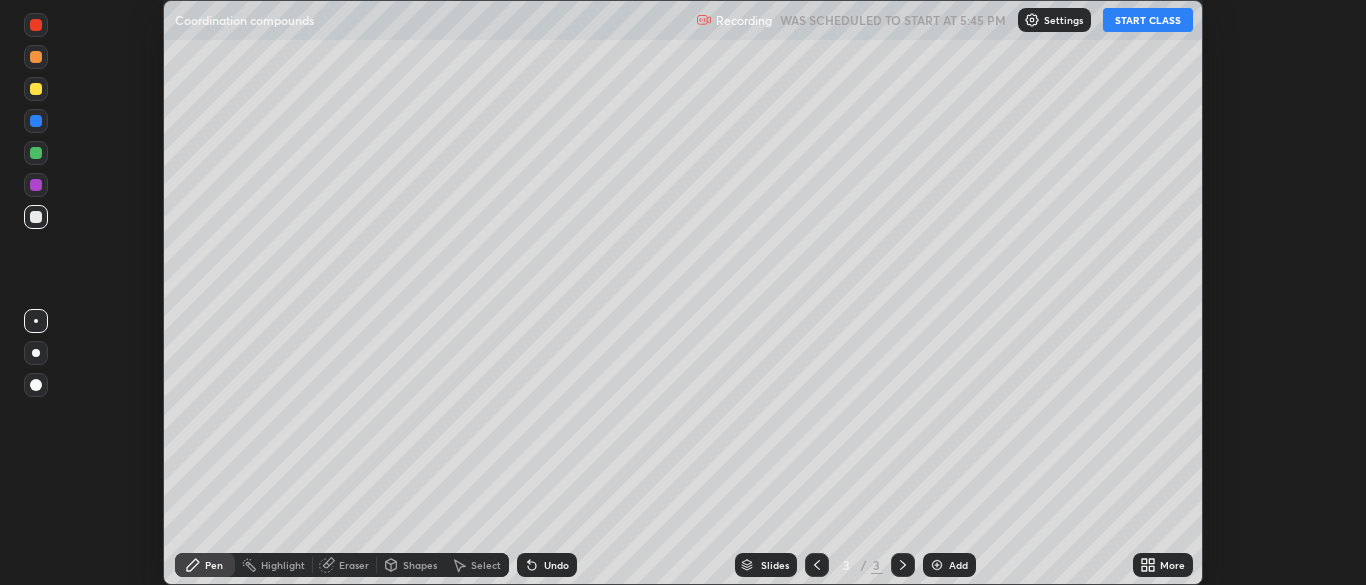 click on "START CLASS" at bounding box center [1148, 20] 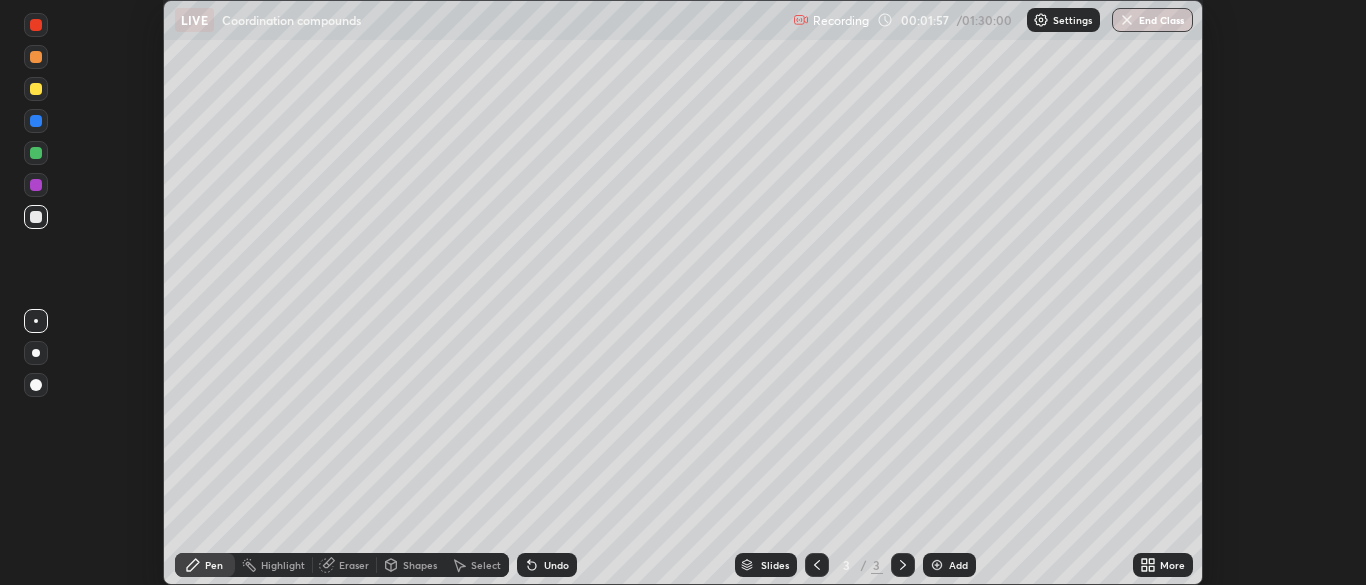 click on "More" at bounding box center [1172, 565] 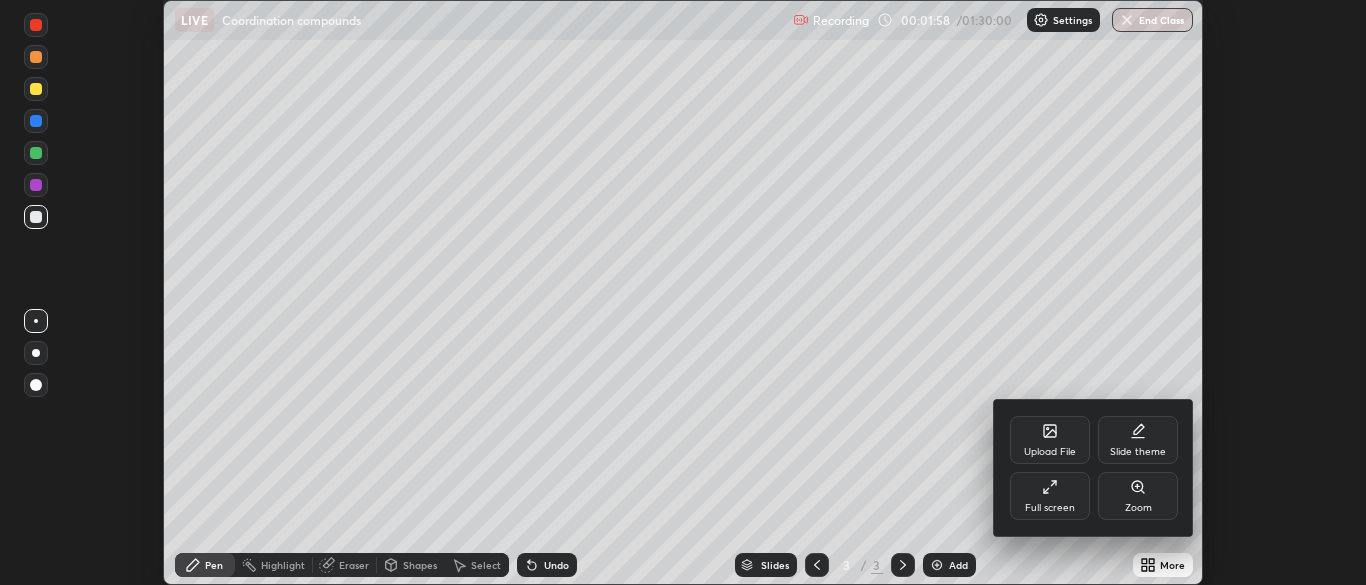 click on "Full screen" at bounding box center (1050, 496) 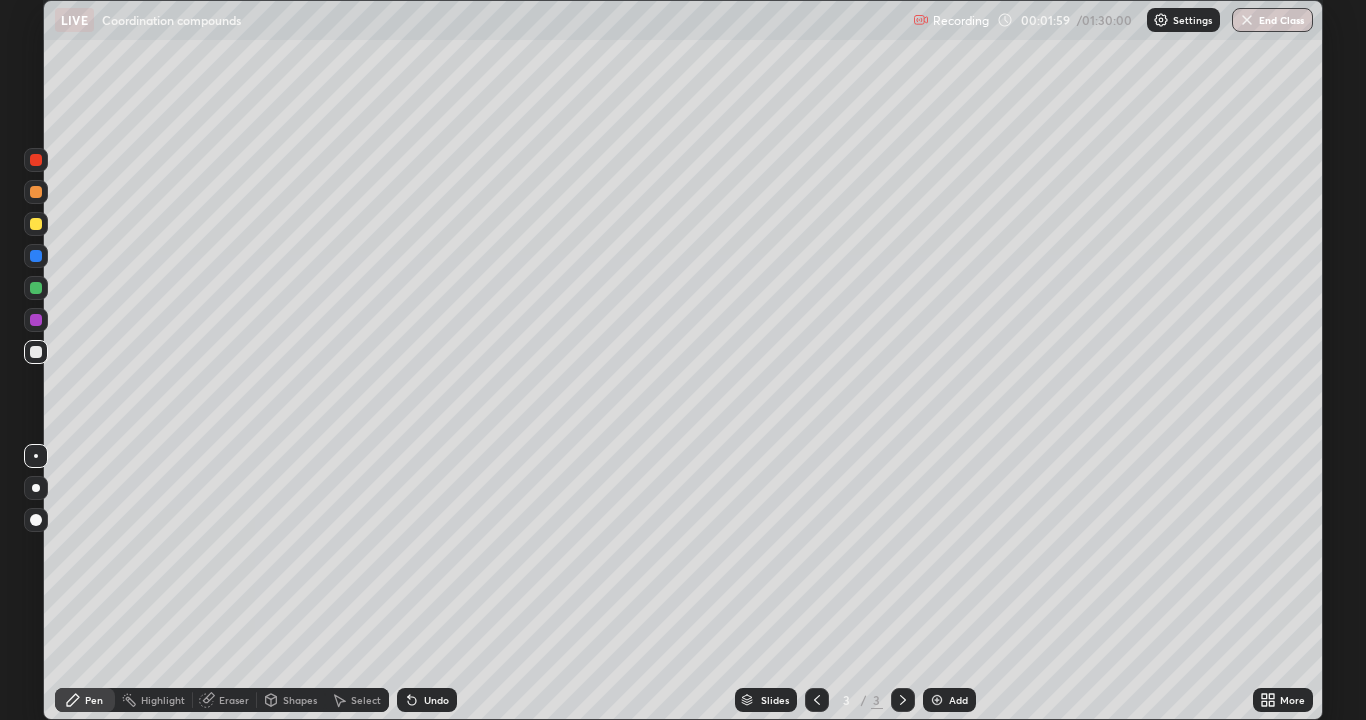 scroll, scrollTop: 99280, scrollLeft: 98634, axis: both 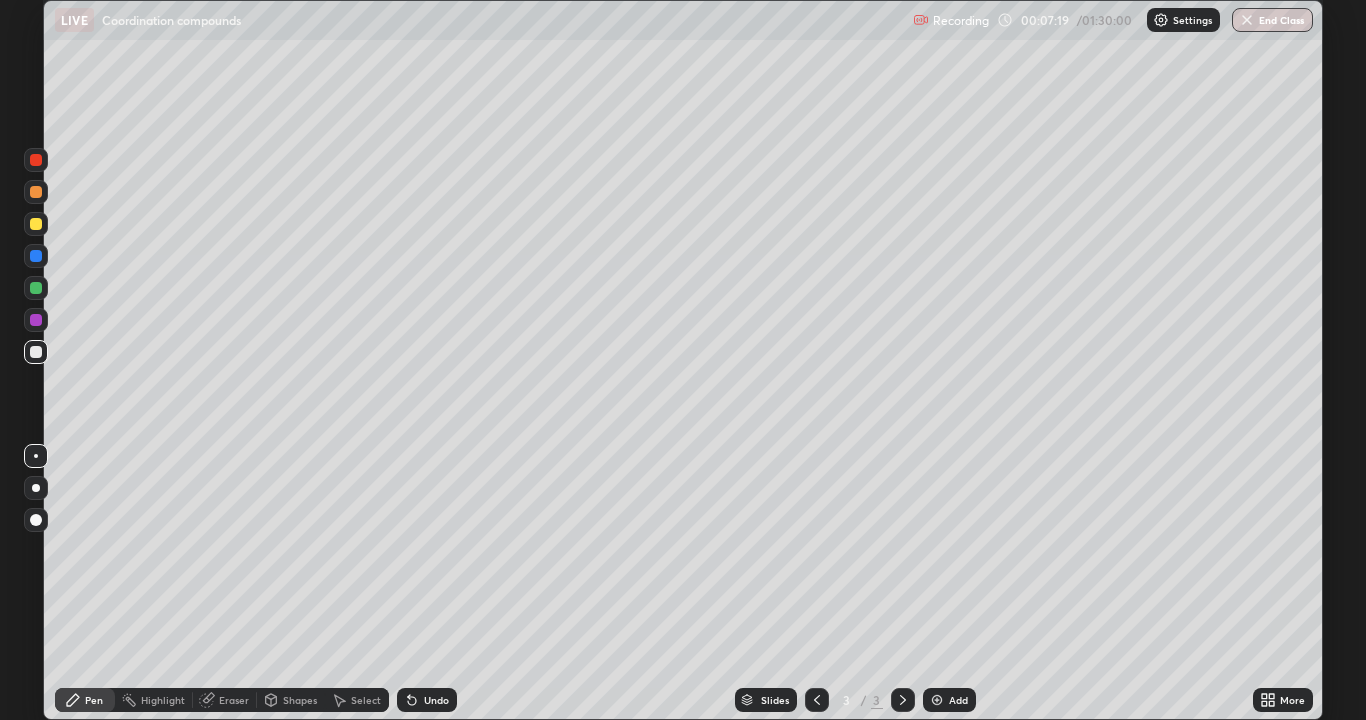 click at bounding box center [937, 700] 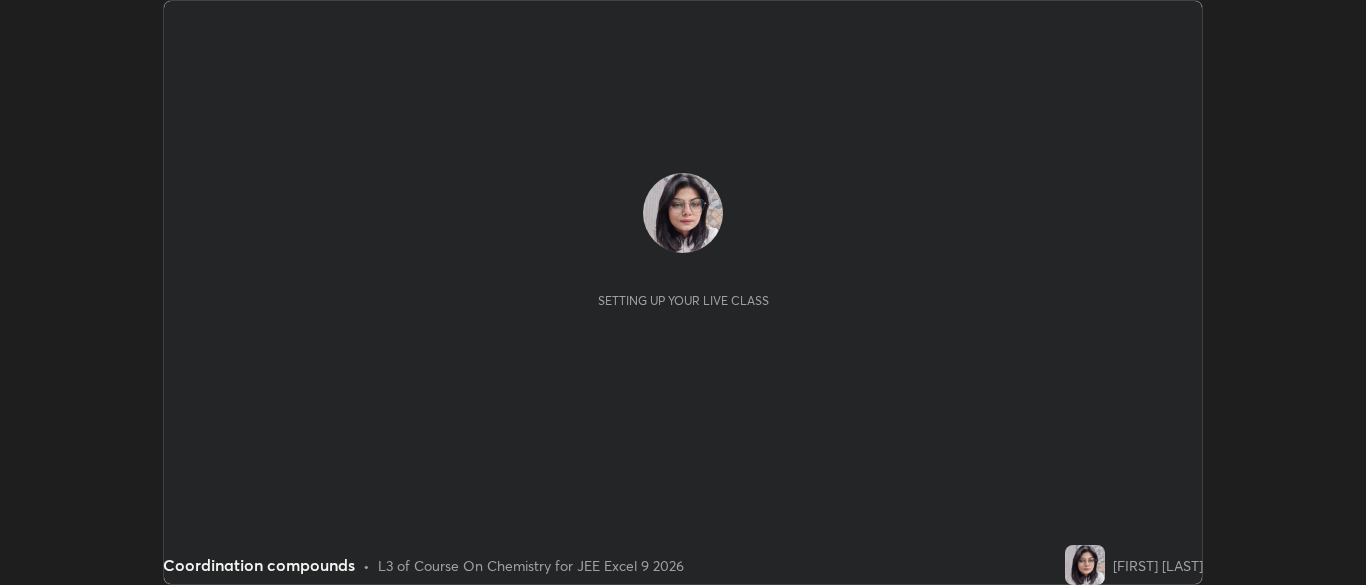 scroll, scrollTop: 0, scrollLeft: 0, axis: both 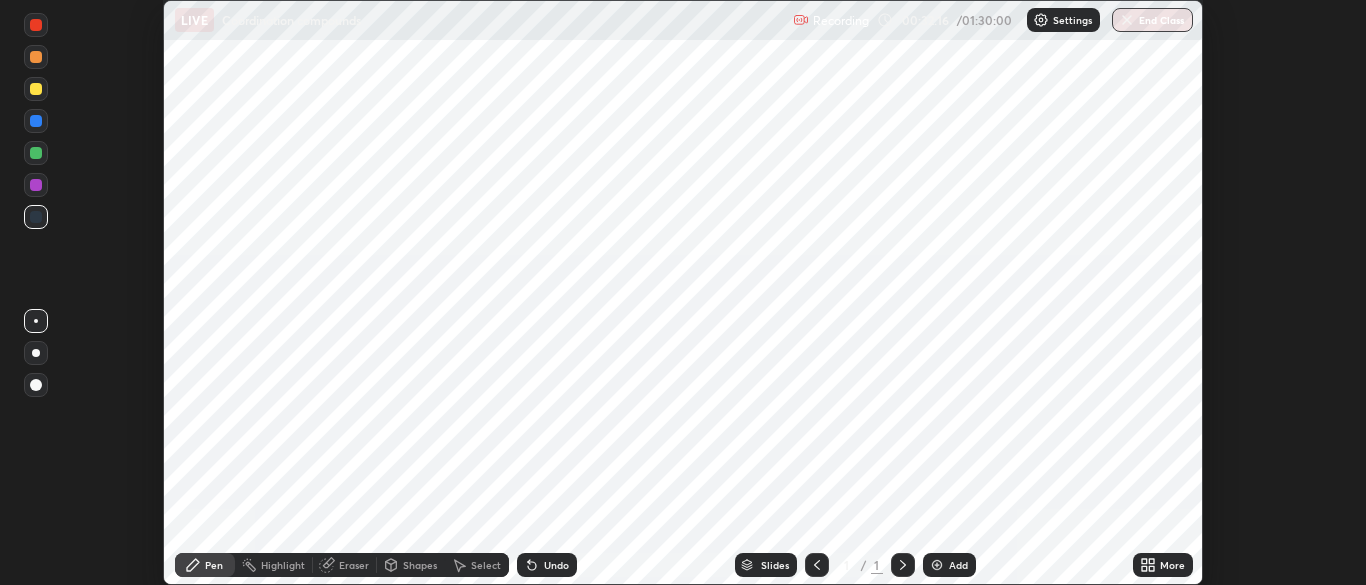 click 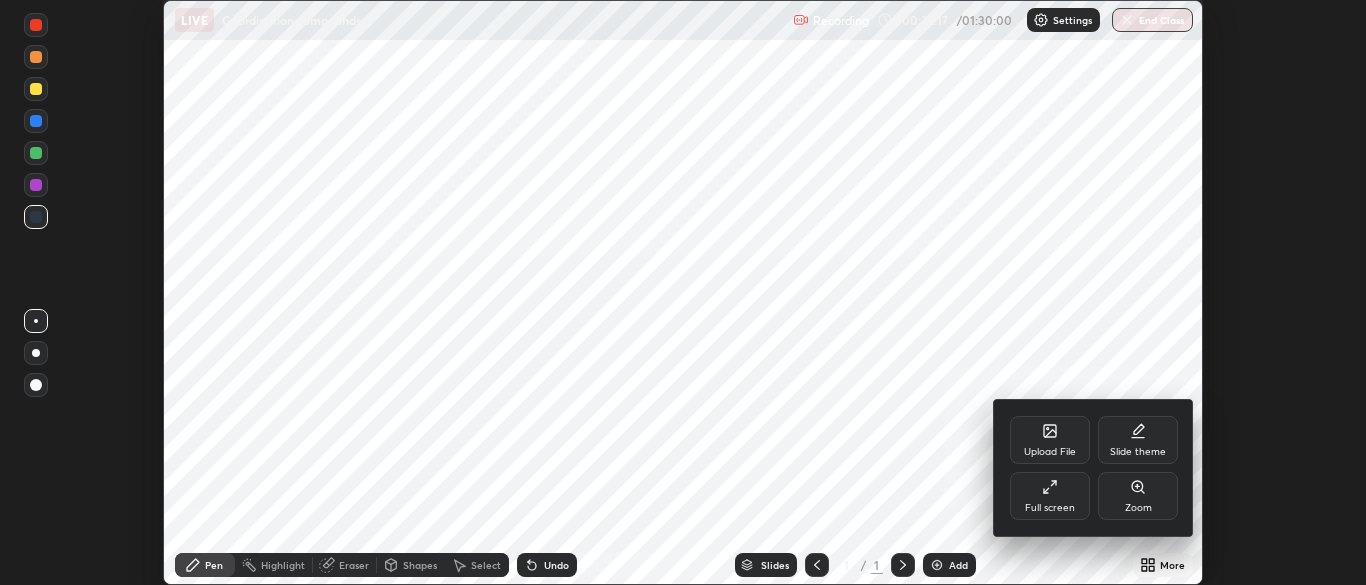 click on "Full screen" at bounding box center (1050, 508) 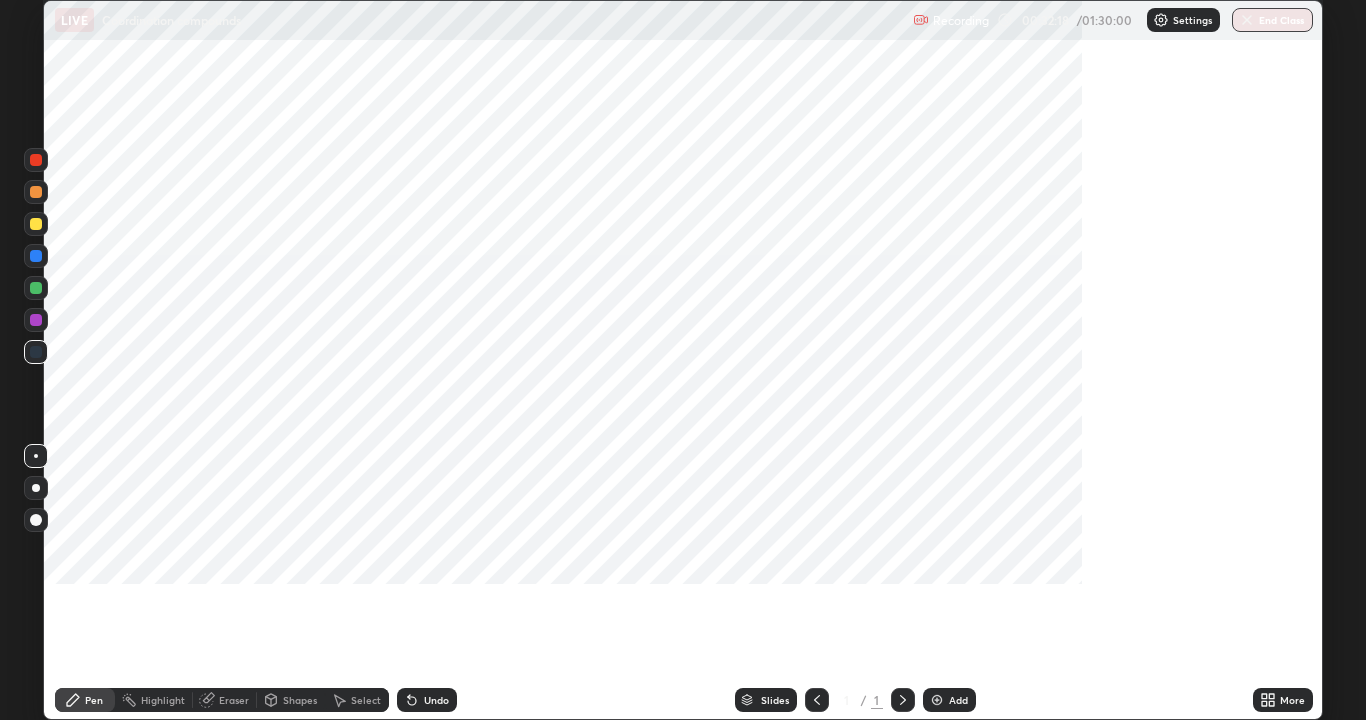 scroll, scrollTop: 99280, scrollLeft: 98634, axis: both 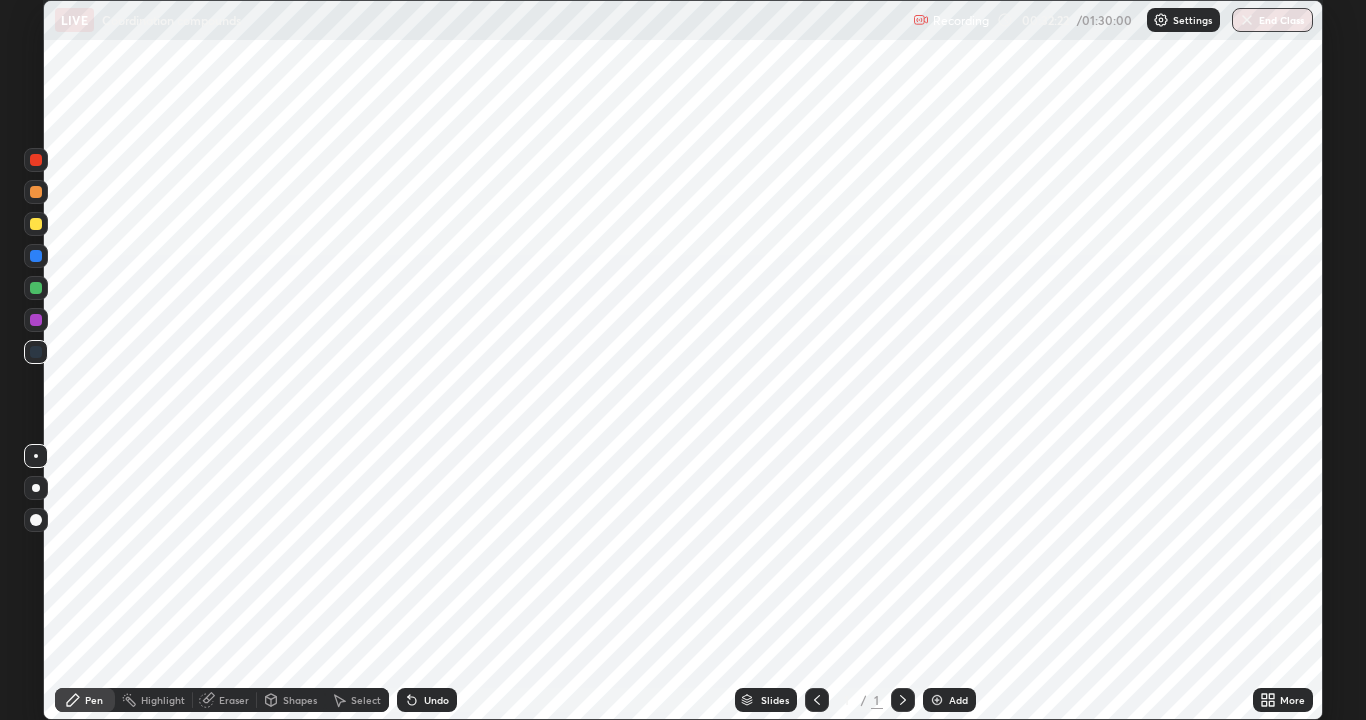 click on "Slides" at bounding box center [775, 700] 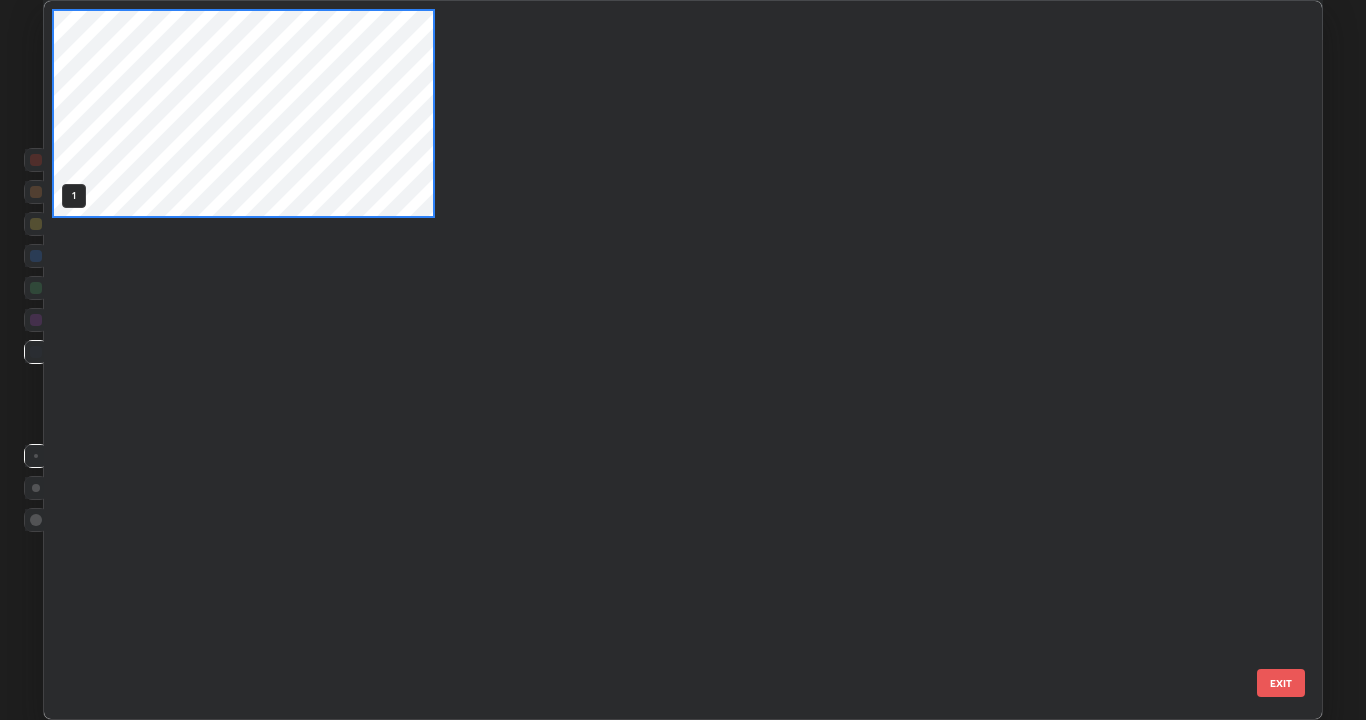 scroll, scrollTop: 7, scrollLeft: 11, axis: both 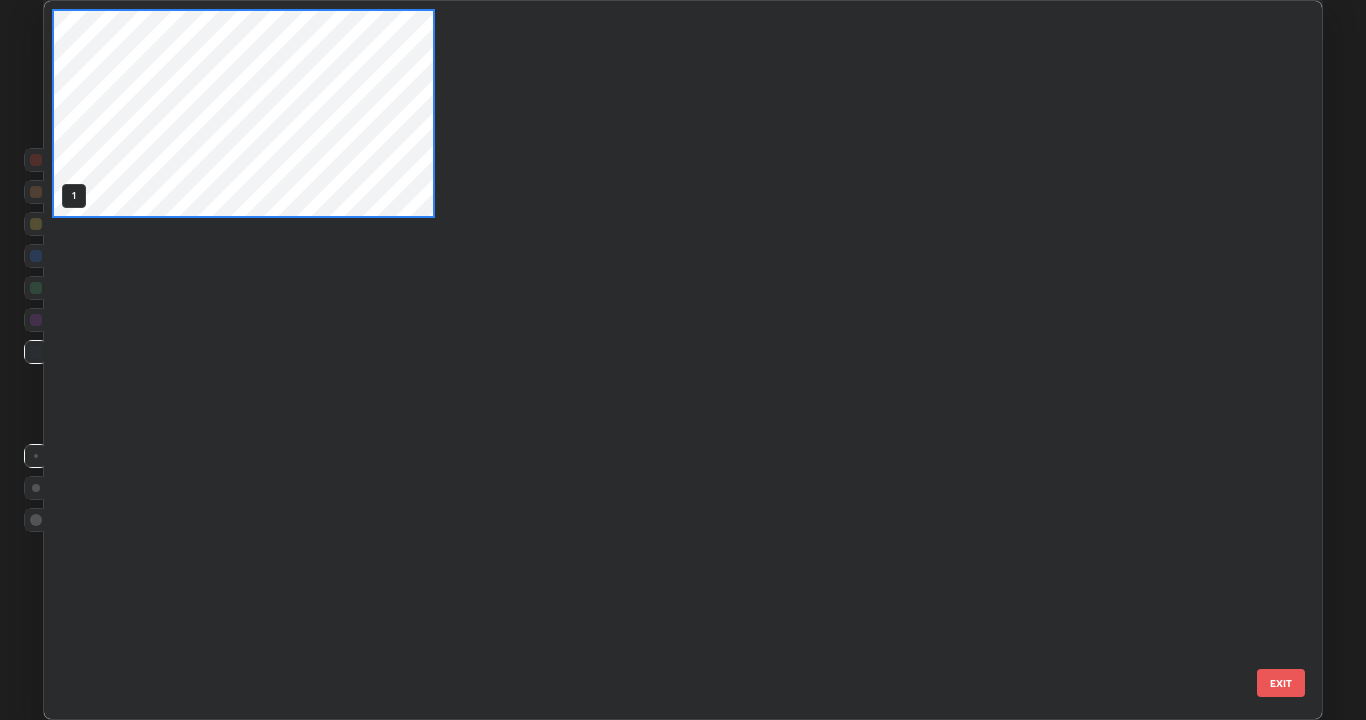 click on "EXIT" at bounding box center [1281, 683] 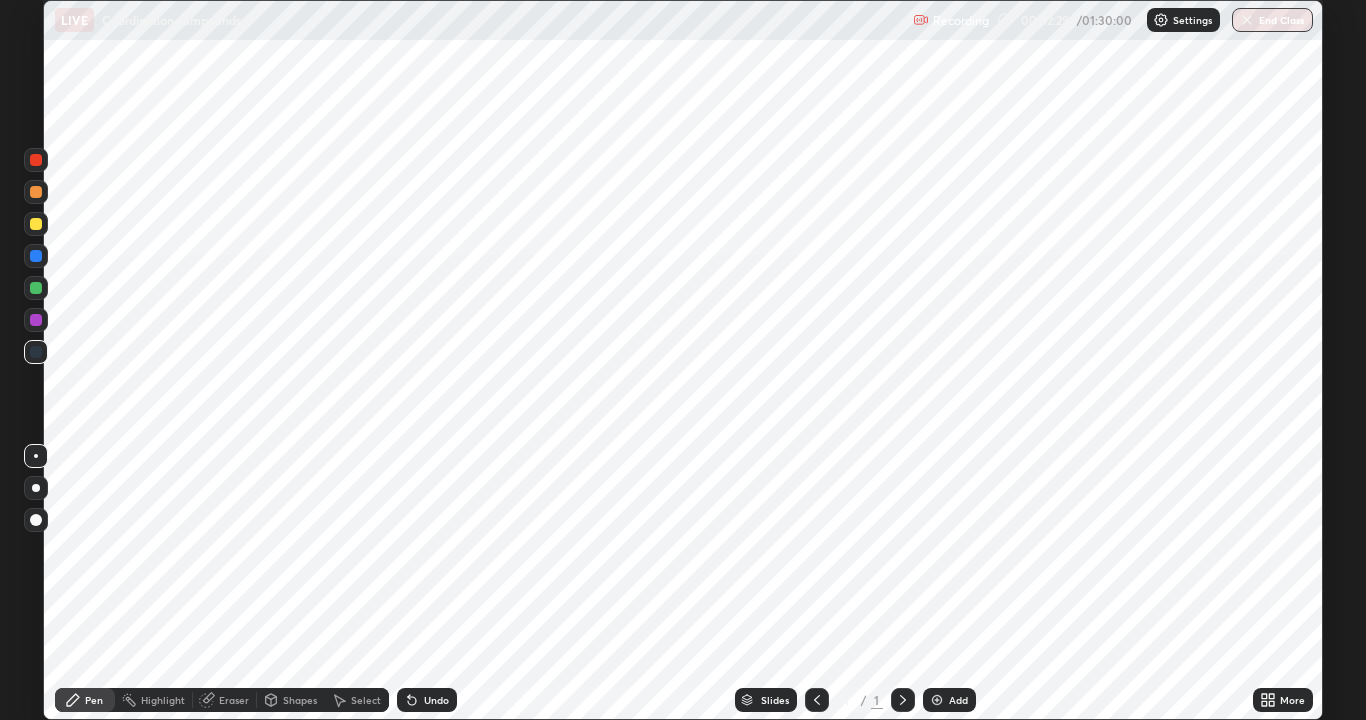 click on "Add" at bounding box center [958, 700] 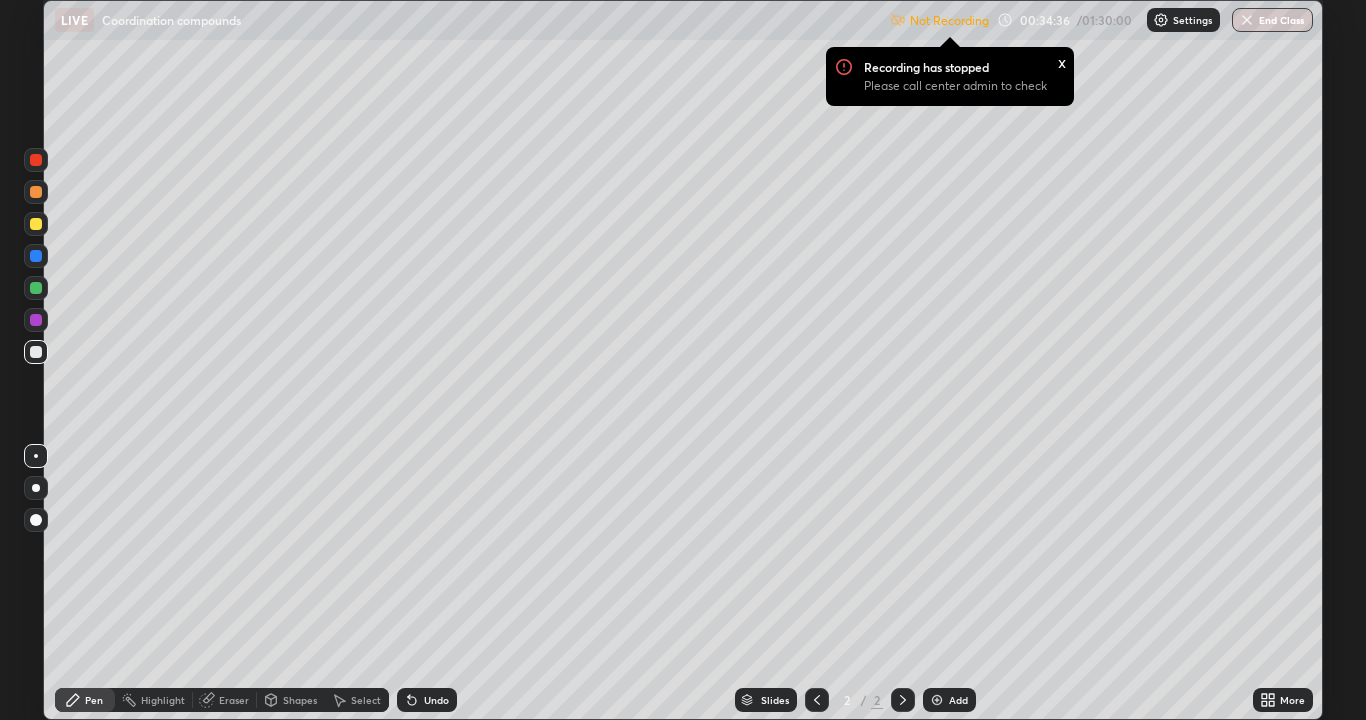 click on "Eraser" at bounding box center (234, 700) 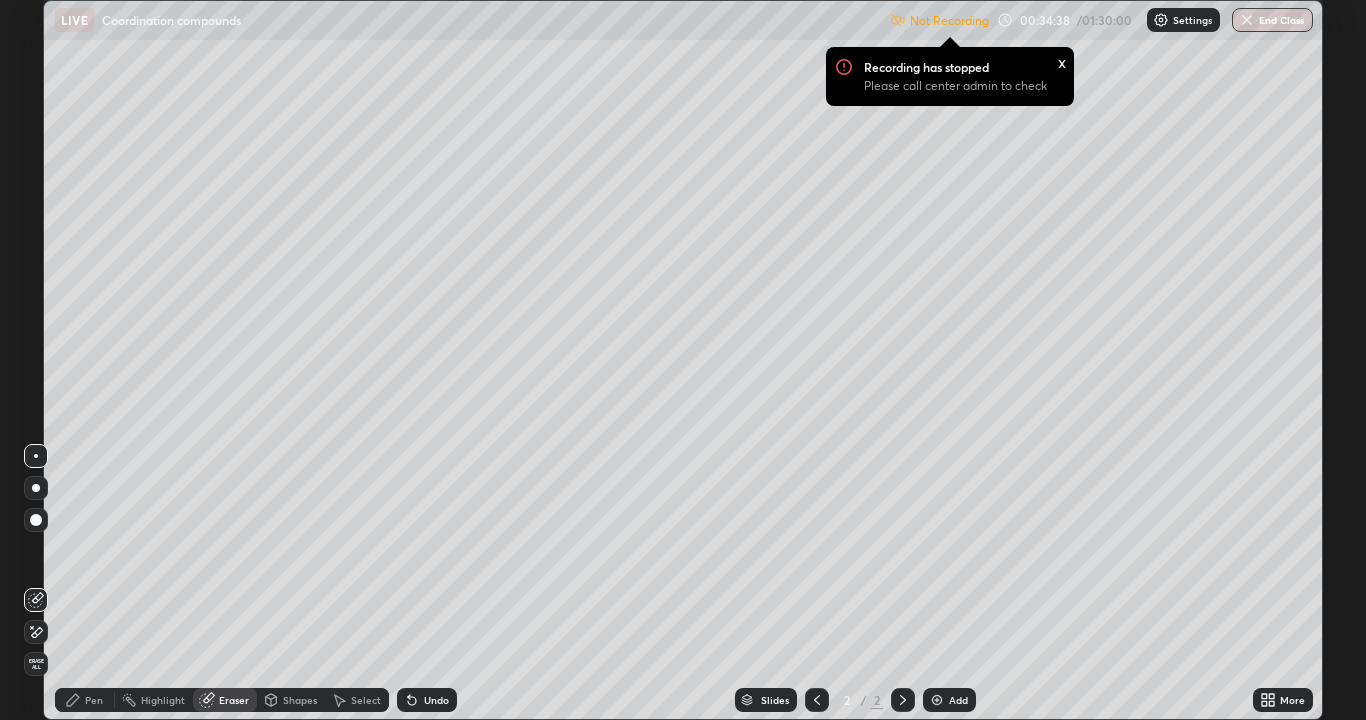 click on "Pen" at bounding box center [94, 700] 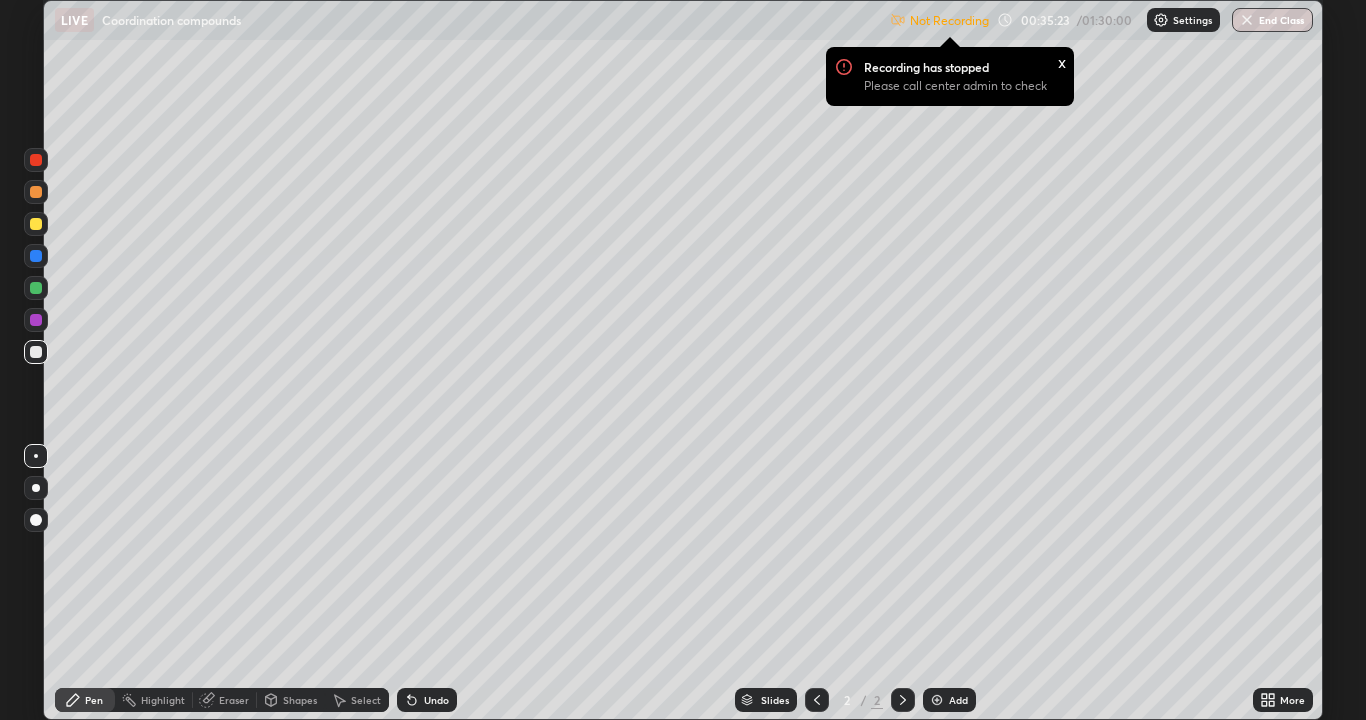 click on "Add" at bounding box center (949, 700) 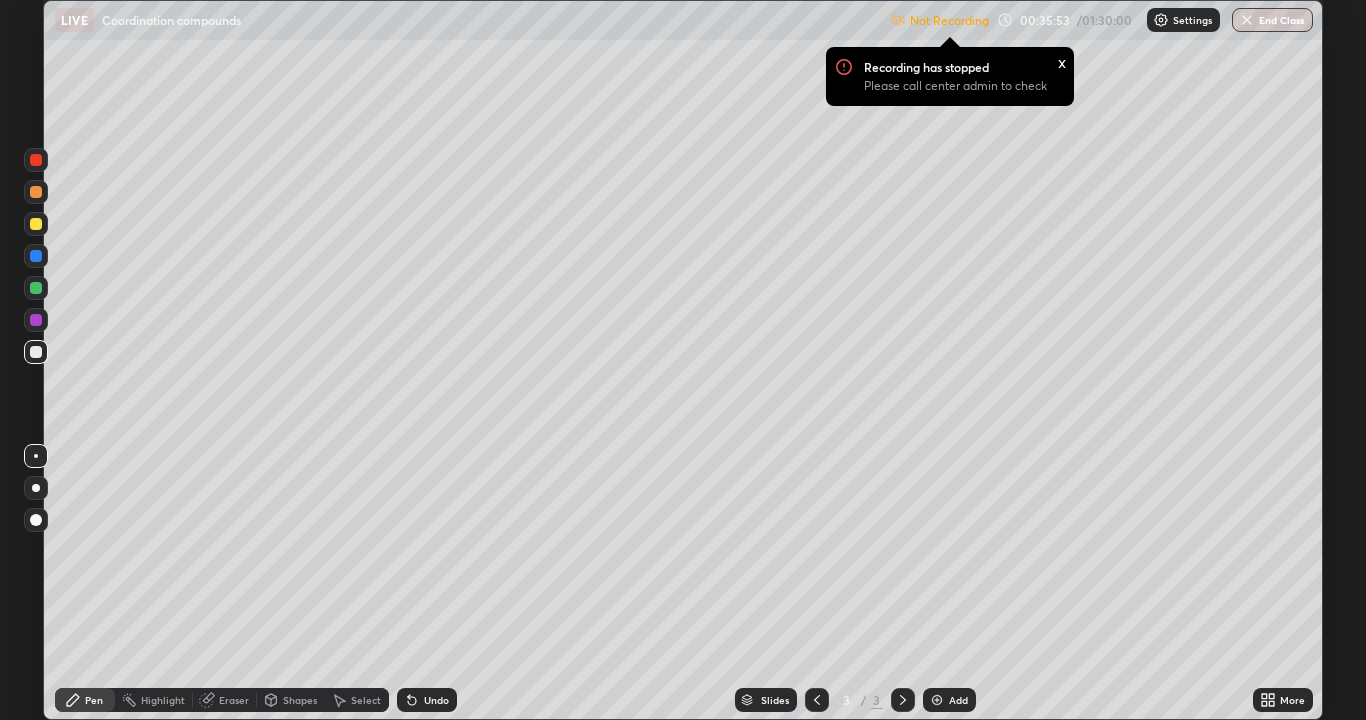 click on "x" at bounding box center [1062, 61] 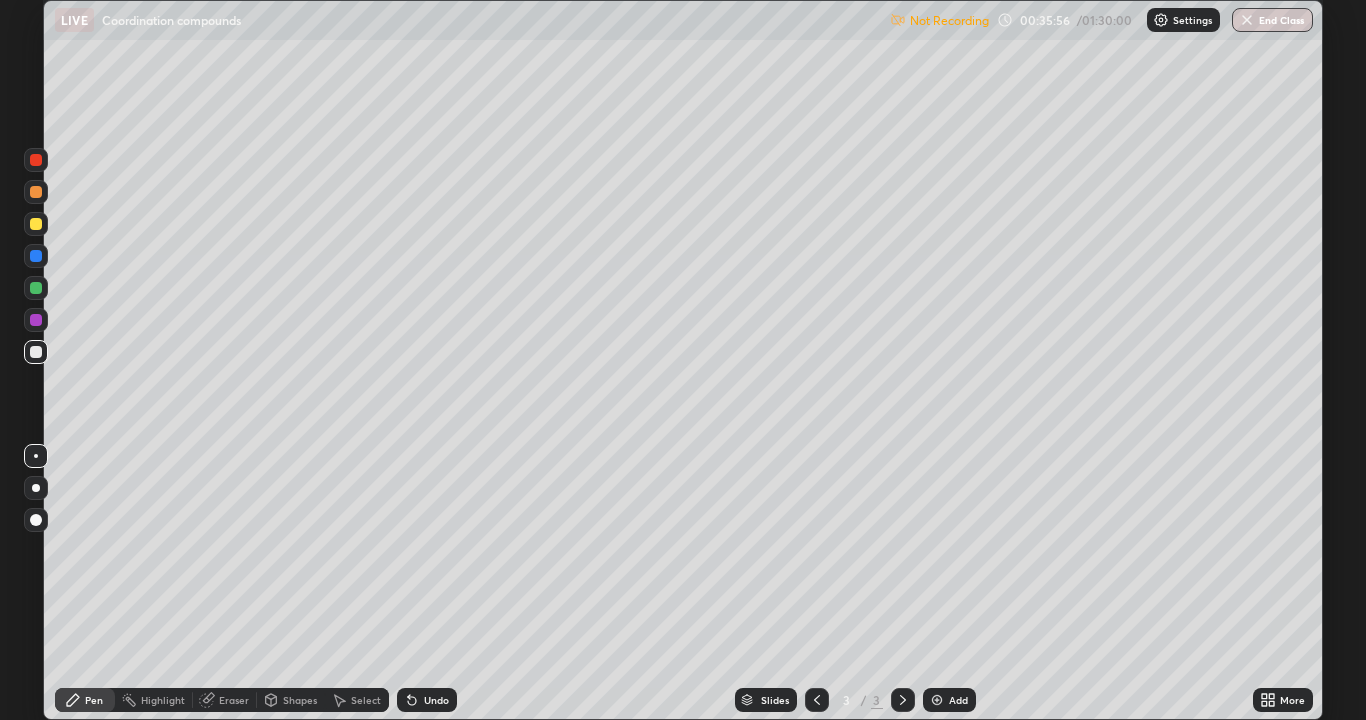 click on "Settings" at bounding box center (1183, 20) 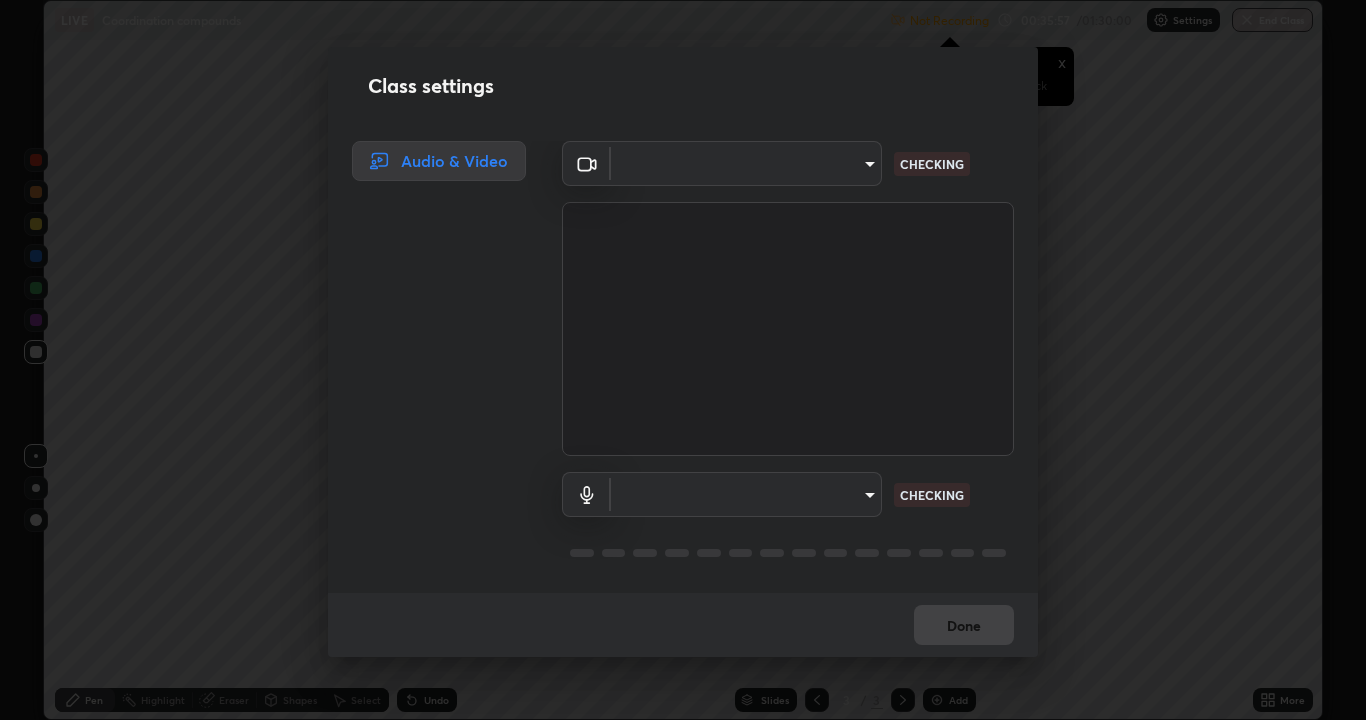 type on "9754d1bfa13735c40c9b44fb92c9f3056f1605d24a4f781e36e1416e56ca9810" 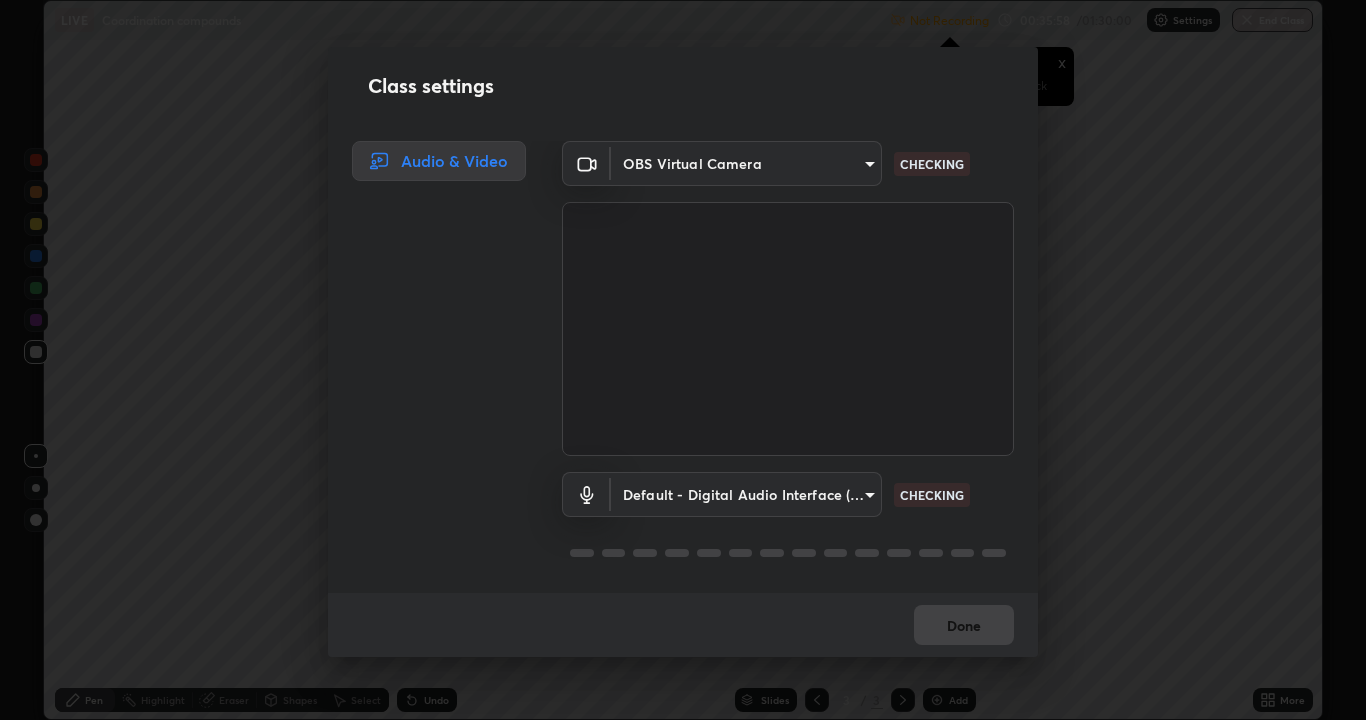 scroll, scrollTop: 2, scrollLeft: 0, axis: vertical 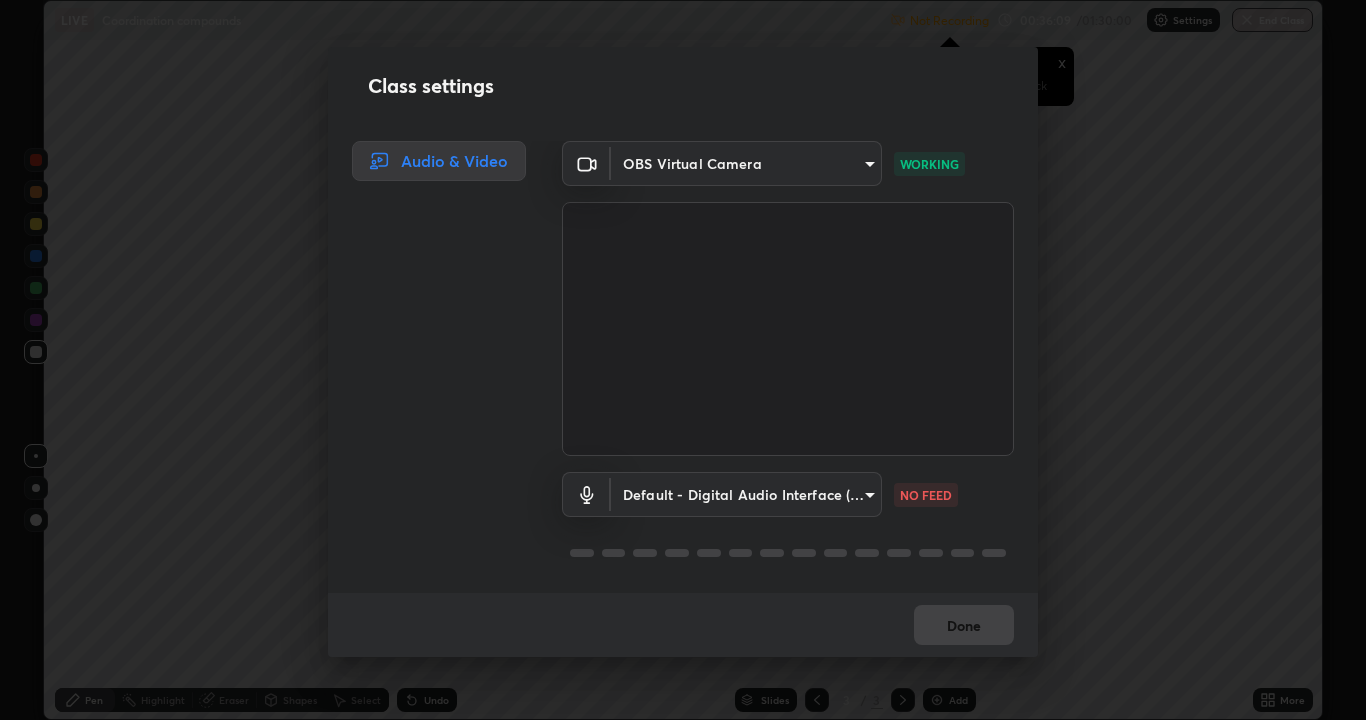 click on "NO FEED" at bounding box center [926, 495] 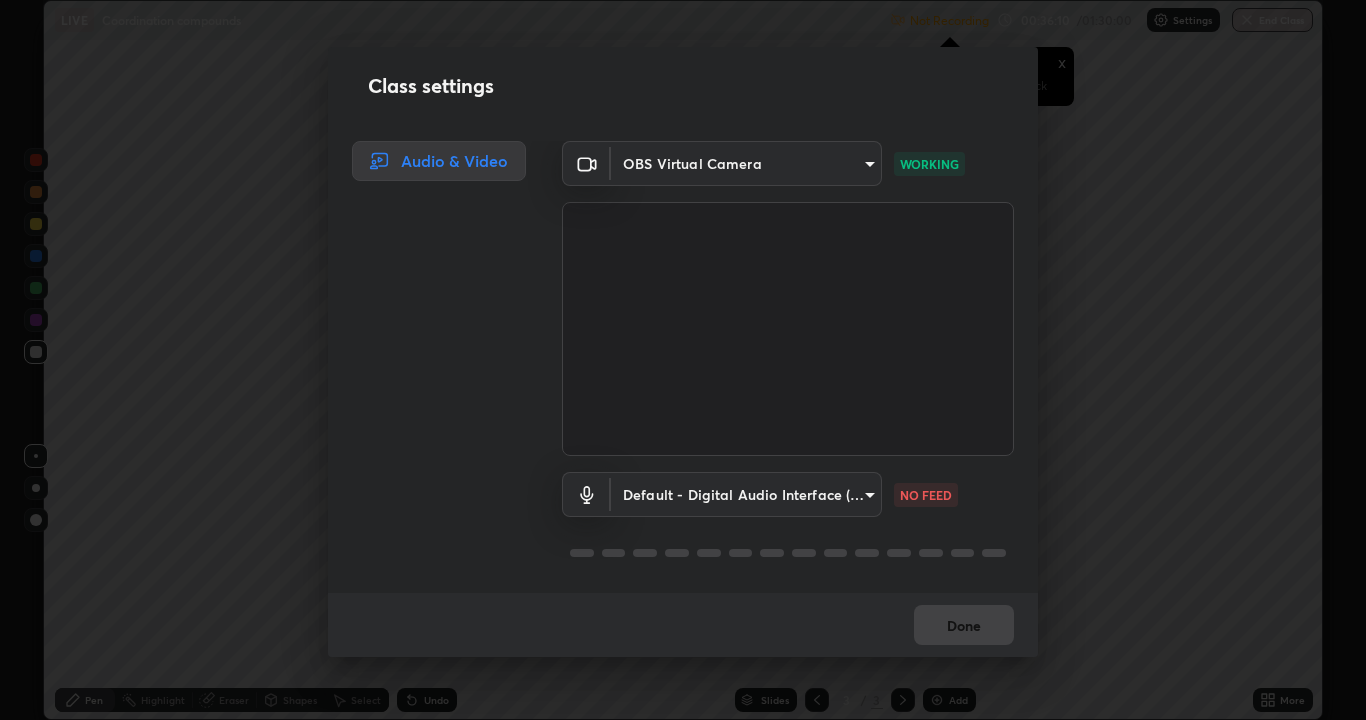 click on "NO FEED" at bounding box center [926, 495] 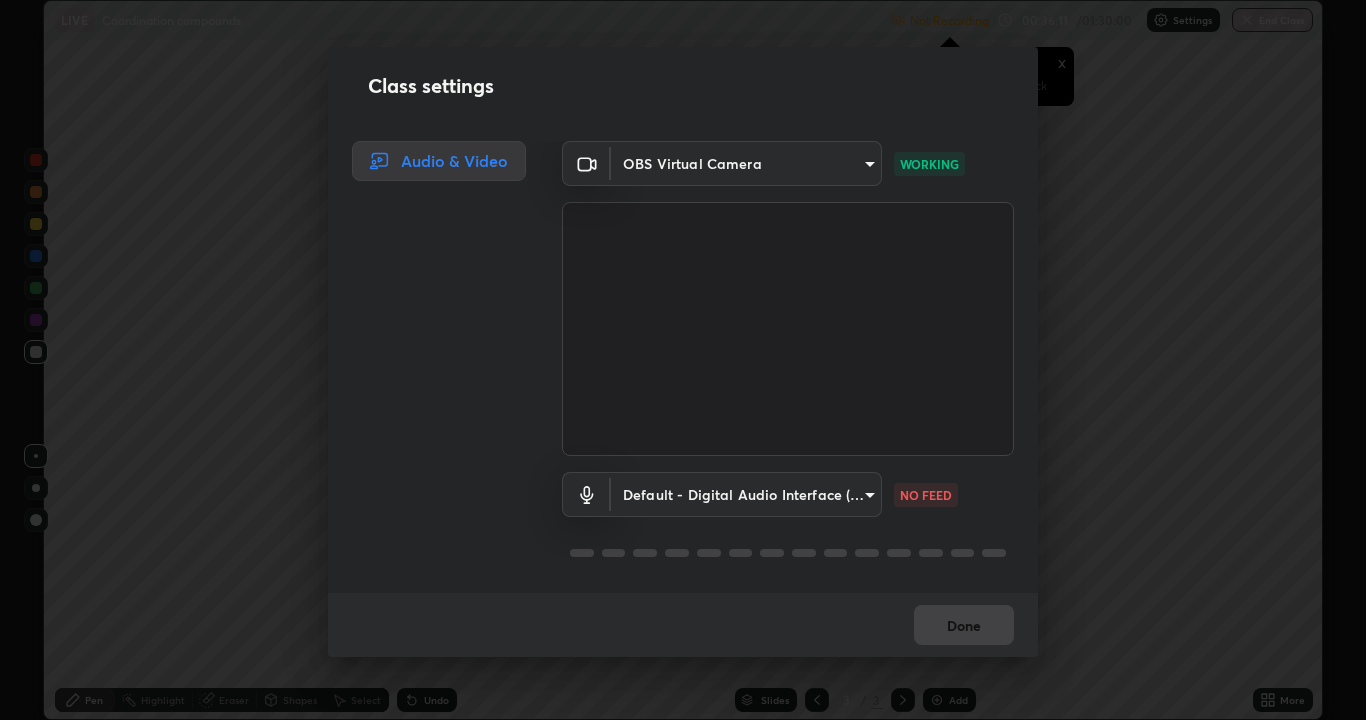 click on "NO FEED" at bounding box center [926, 495] 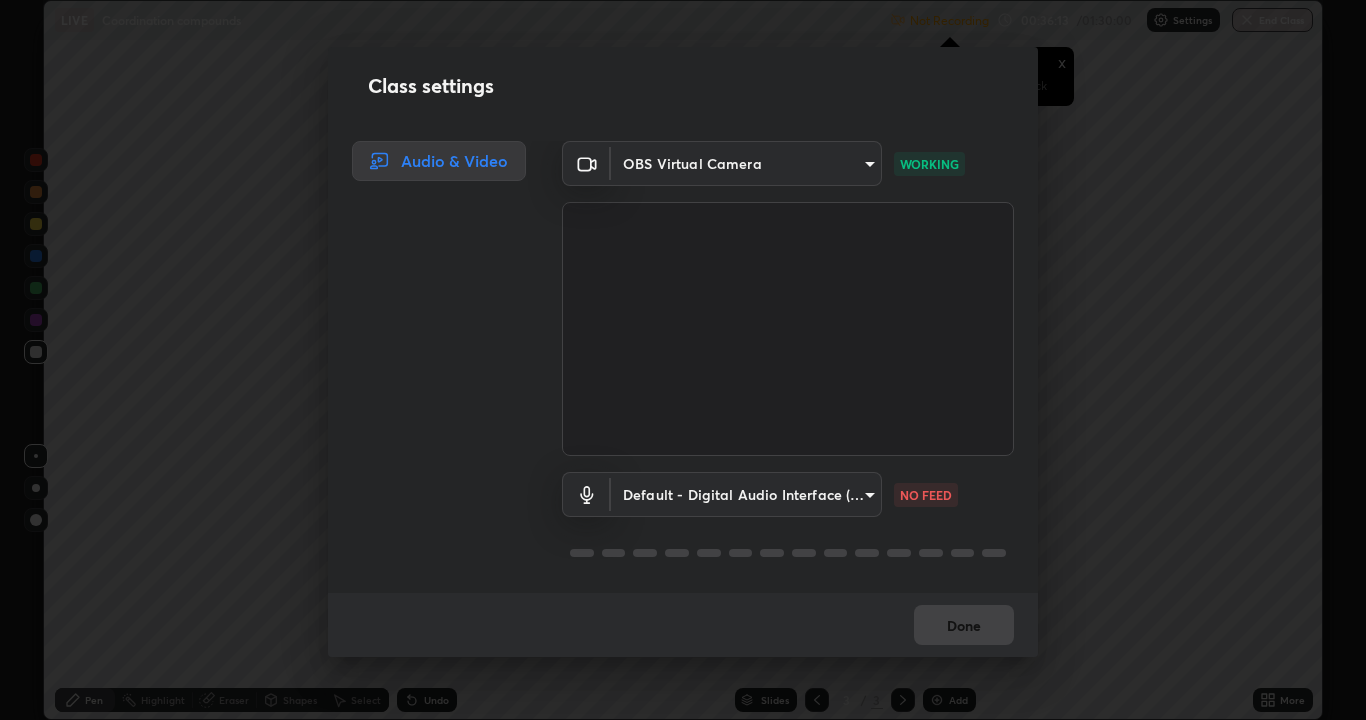 click on "Done" at bounding box center (683, 625) 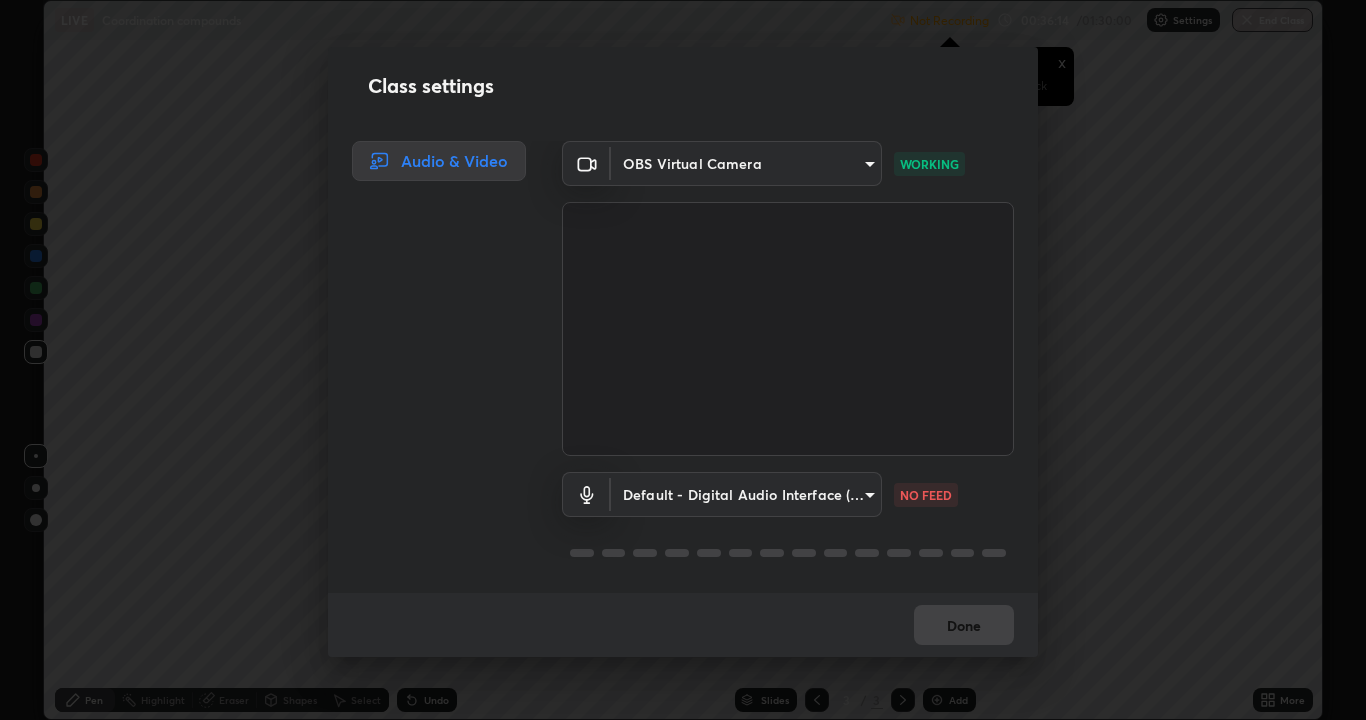 click on "OBS Virtual Camera [HASH] WORKING Default - Digital Audio Interface (3- Cam Link 4K) default NO FEED" at bounding box center (788, 367) 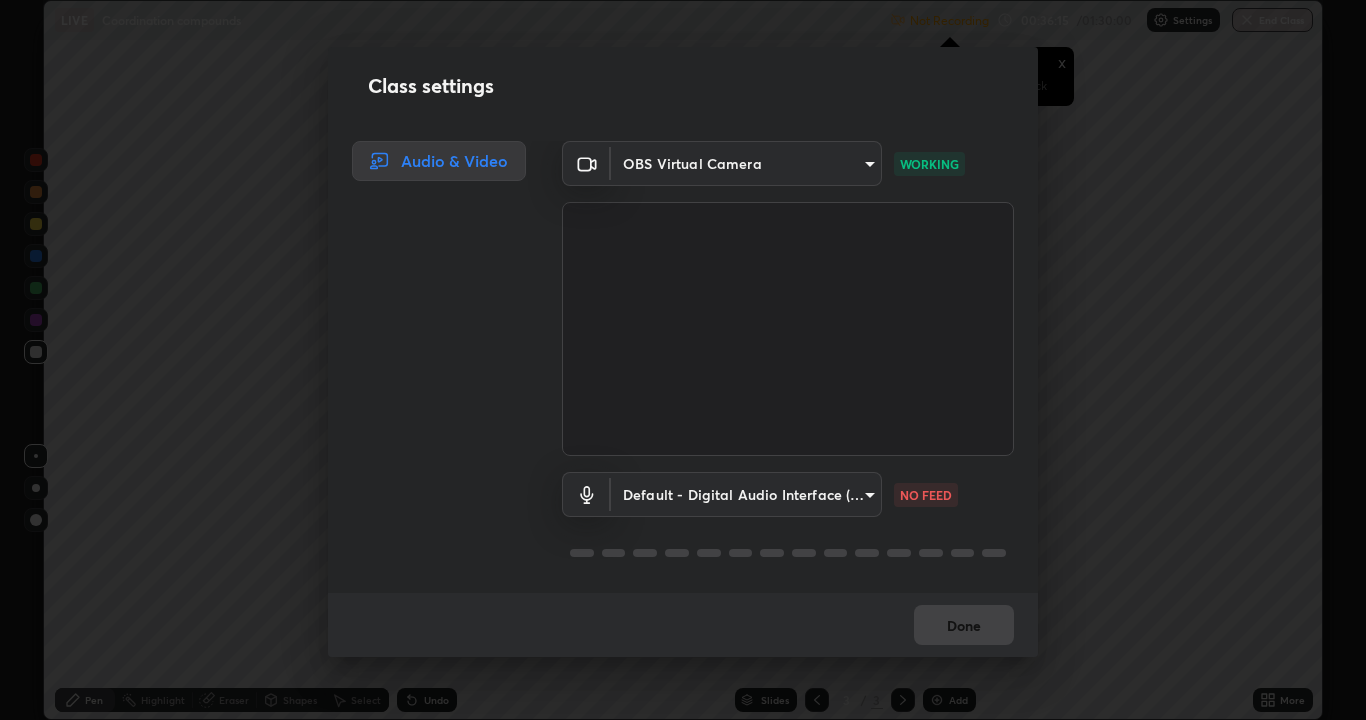 click on "Class settings Audio & Video OBS Virtual Camera [HASH] WORKING Default - Digital Audio Interface (3- Cam Link 4K) default NO FEED Done" at bounding box center [683, 360] 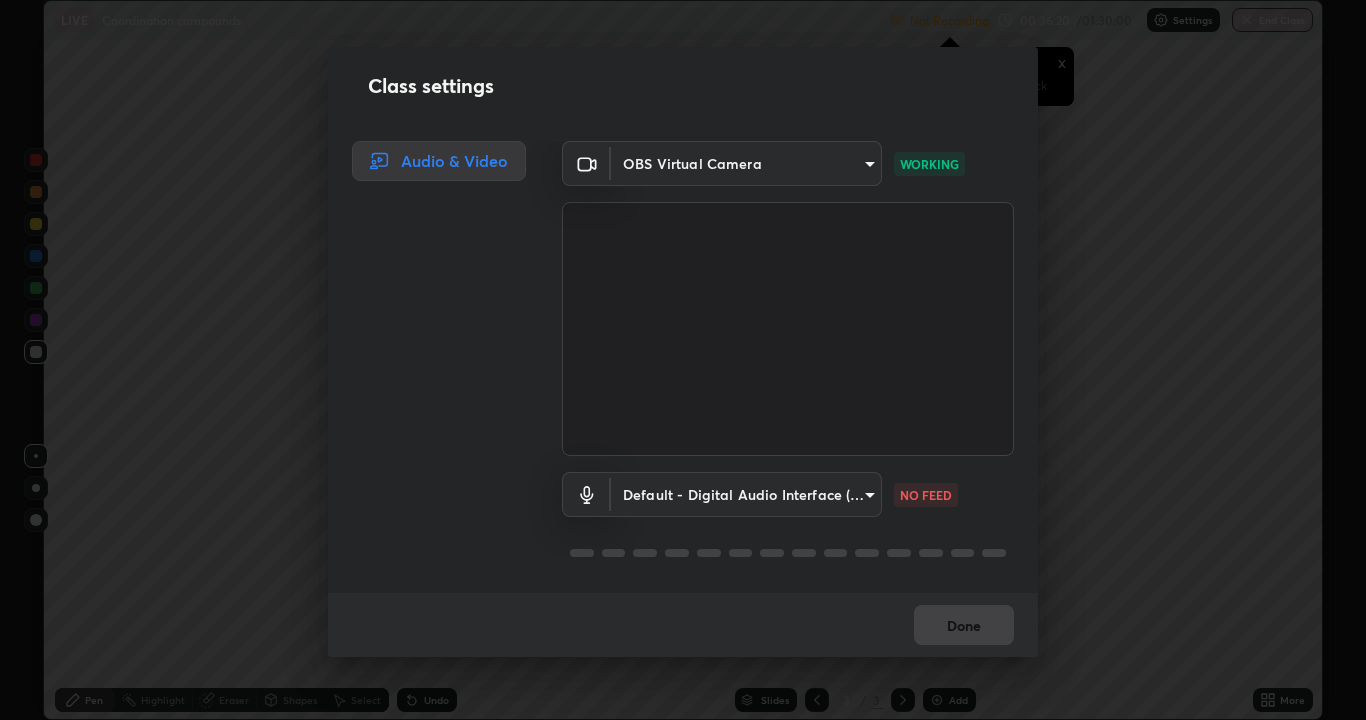 click on "Erase all LIVE Coordination compounds Not Recording Recording has stopped Please call center admin to check x 00:36:20 /  01:30:00 Settings End Class Setting up your live class Coordination compounds • L3 of Course On Chemistry for JEE Excel 9 2026 [FIRST] [LAST] Pen Highlight Eraser Shapes Select Undo Slides 3 / 3 Add More No doubts shared Encourage your learners to ask a doubt for better clarity Report an issue Reason for reporting Buffering Chat not working Audio - Video sync issue Educator video quality low ​ Attach an image Report Class settings Audio & Video OBS Virtual Camera [HASH] WORKING Default - Digital Audio Interface (3- Cam Link 4K) default NO FEED Done" at bounding box center [683, 360] 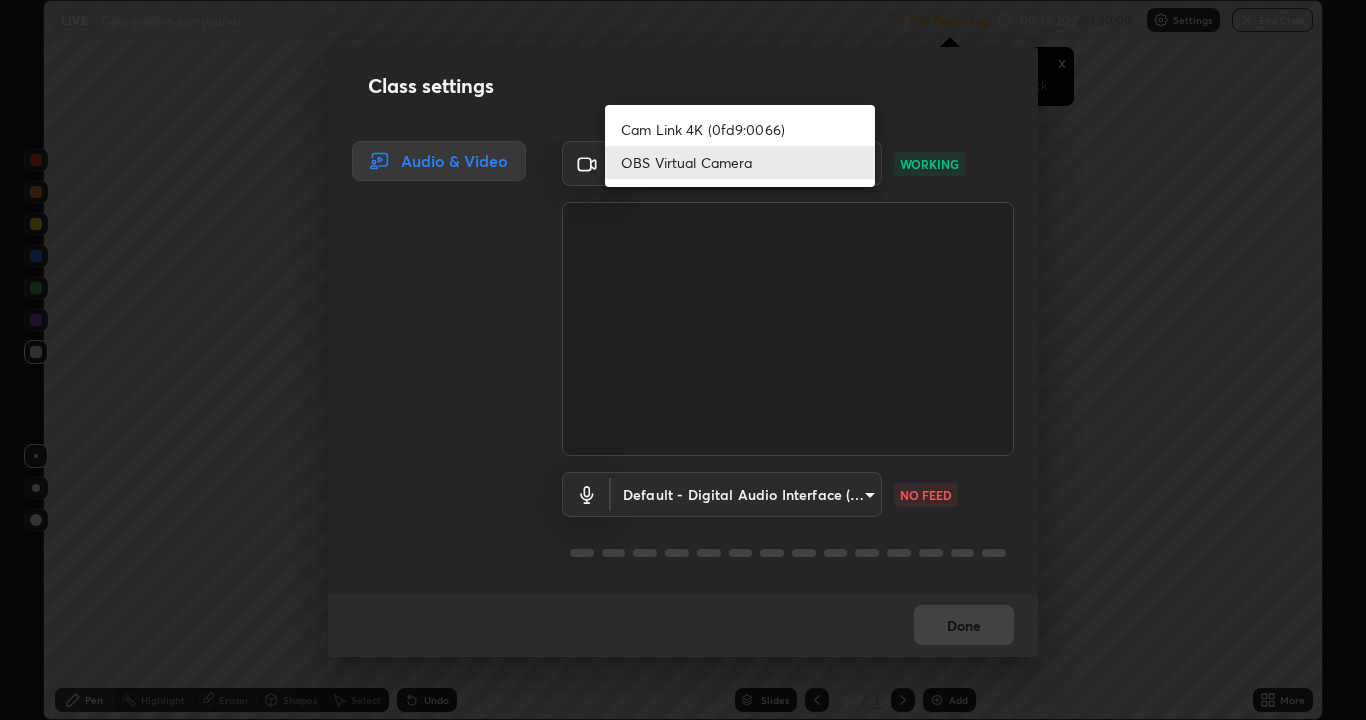 scroll, scrollTop: 1, scrollLeft: 0, axis: vertical 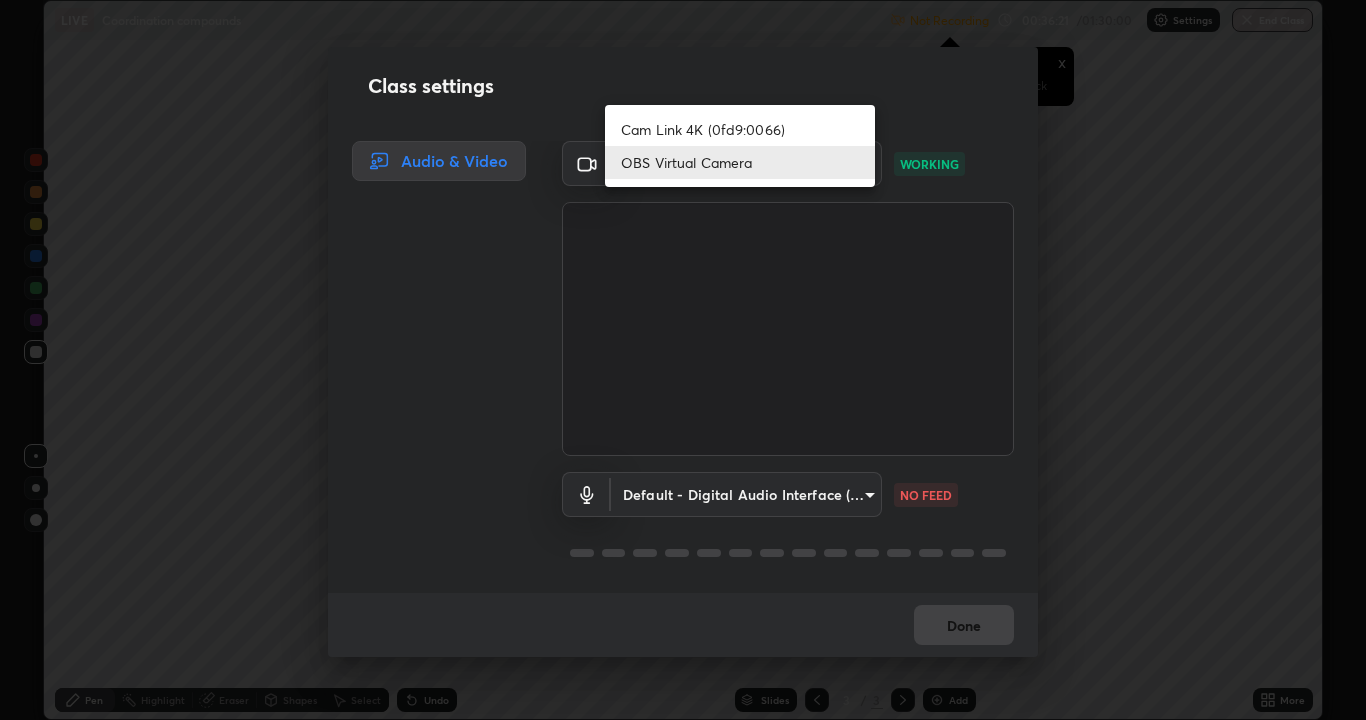 click on "OBS Virtual Camera" at bounding box center (740, 162) 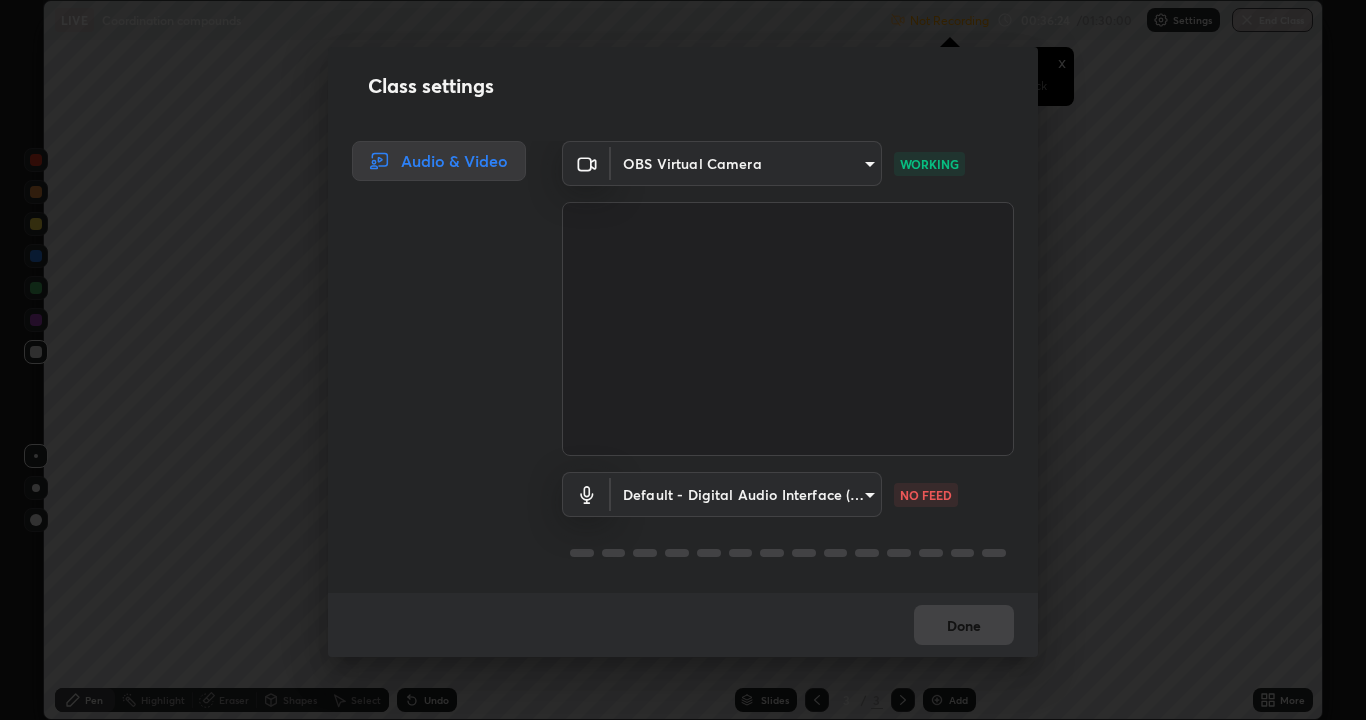 scroll, scrollTop: 2, scrollLeft: 0, axis: vertical 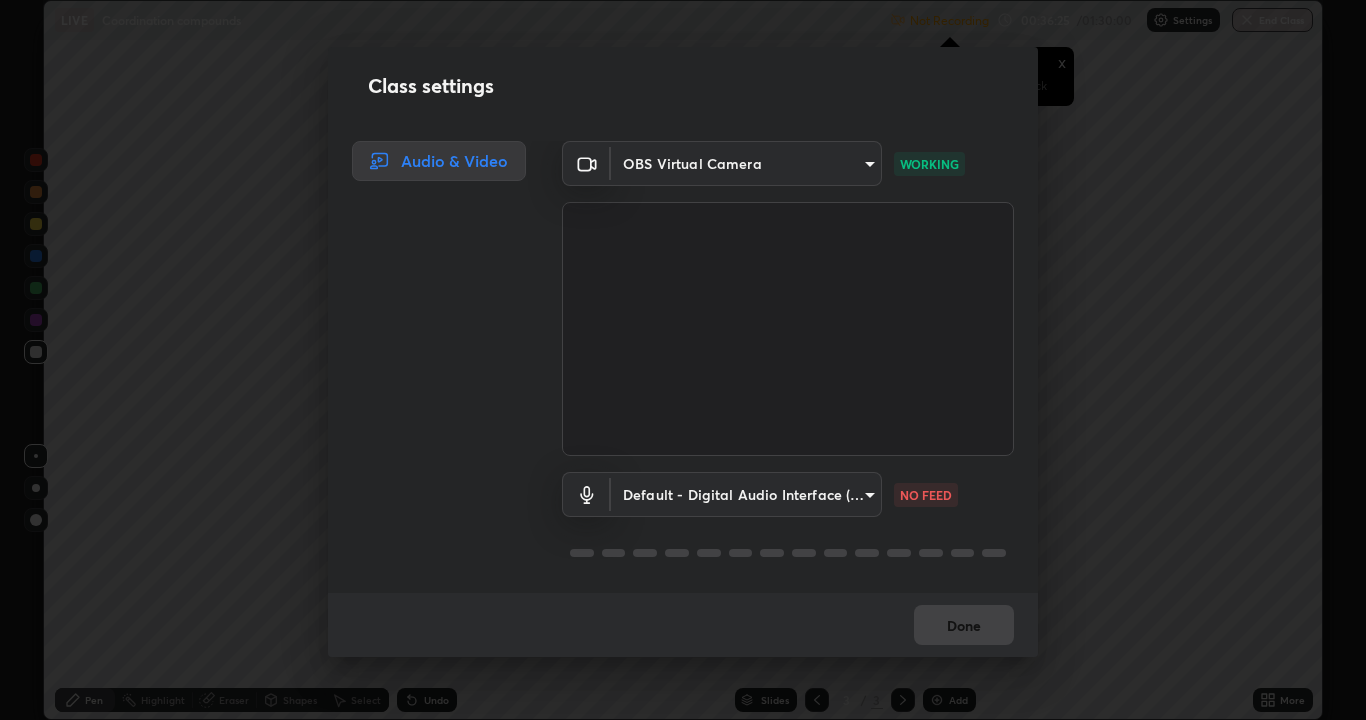 click on "Done" at bounding box center (683, 625) 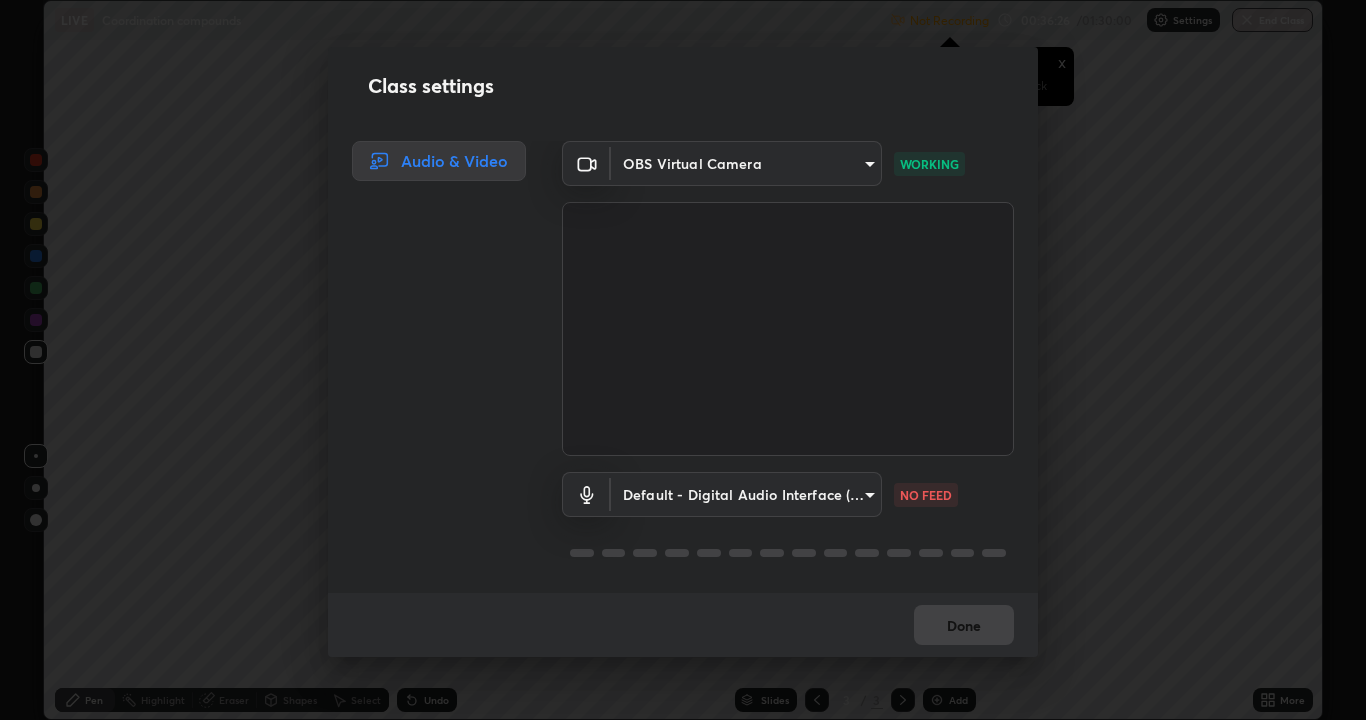 click on "Done" at bounding box center [683, 625] 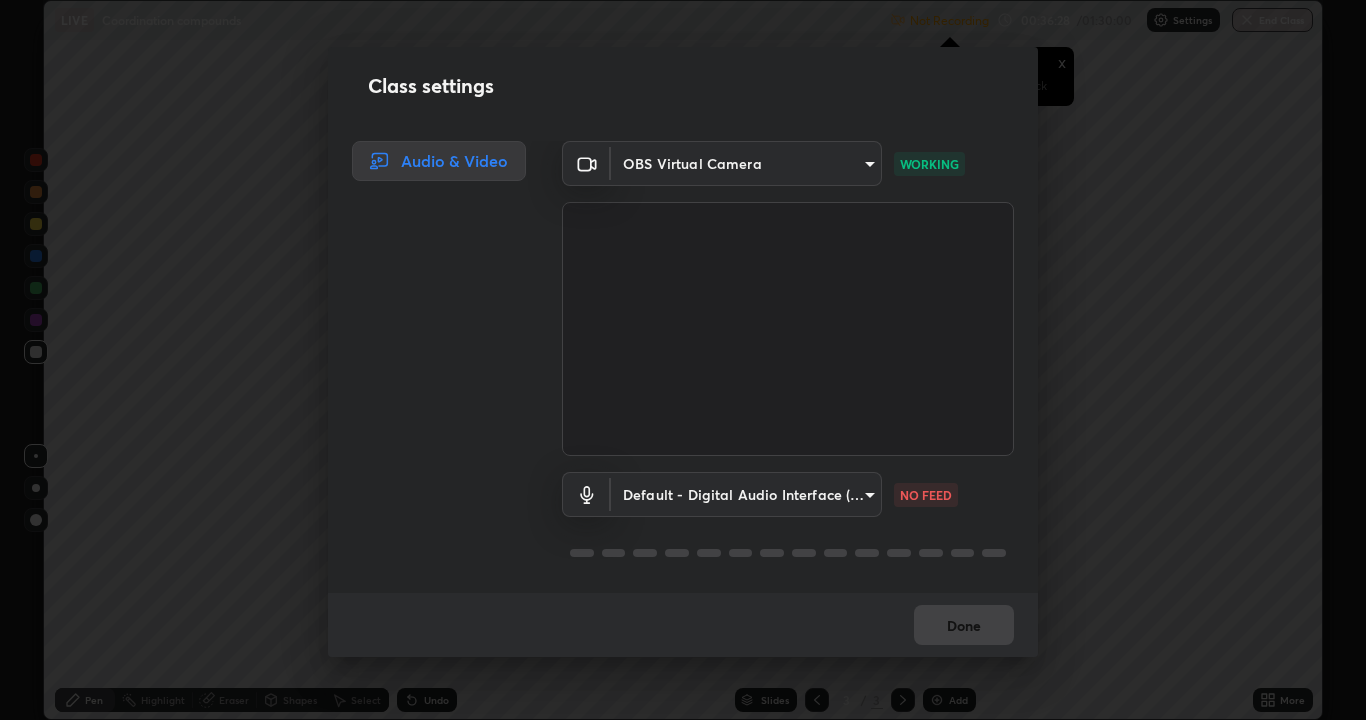 click on "Erase all LIVE Coordination compounds Not Recording Recording has stopped Please call center admin to check x 00:36:28 /  01:30:00 Settings End Class Setting up your live class Coordination compounds • L3 of Course On Chemistry for JEE Excel 9 2026 [FIRST] [LAST] Pen Highlight Eraser Shapes Select Undo Slides 3 / 3 Add More No doubts shared Encourage your learners to ask a doubt for better clarity Report an issue Reason for reporting Buffering Chat not working Audio - Video sync issue Educator video quality low ​ Attach an image Report Class settings Audio & Video OBS Virtual Camera [HASH] WORKING Default - Digital Audio Interface (3- Cam Link 4K) default NO FEED Done" at bounding box center [683, 360] 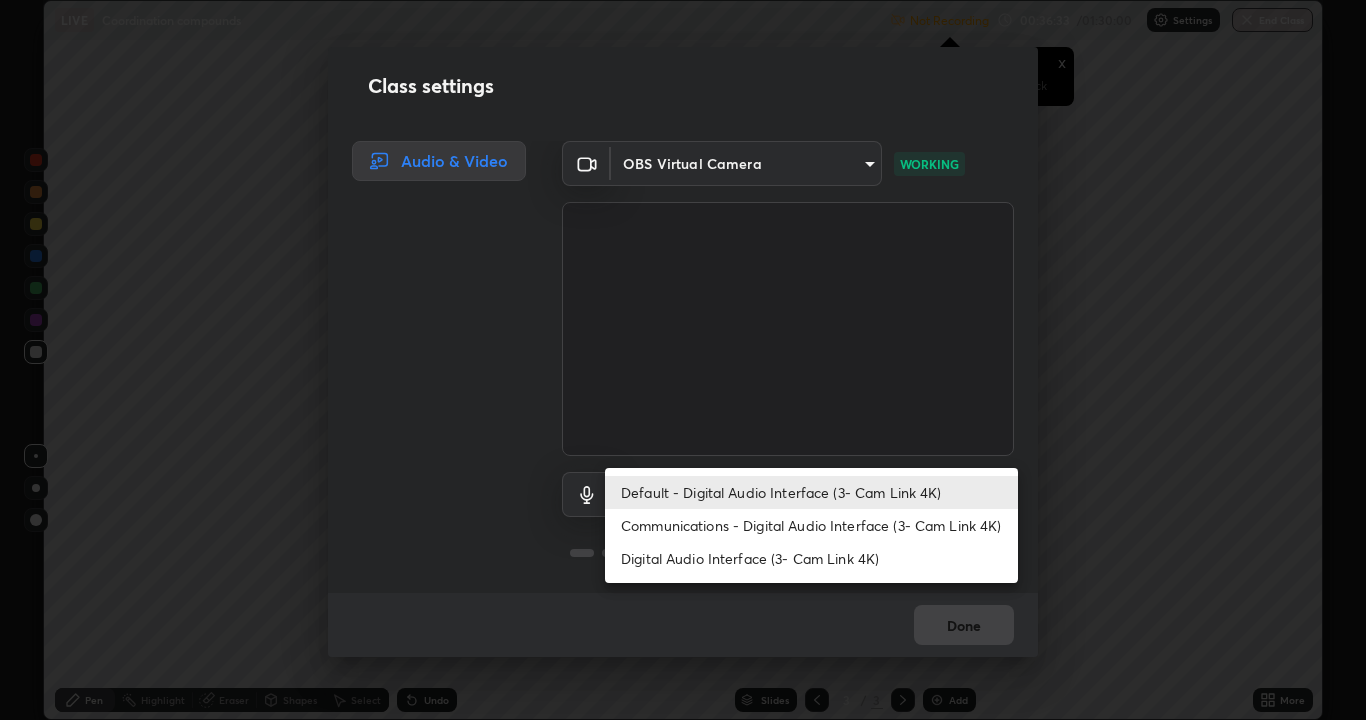 click on "Default - Digital Audio Interface (3- Cam Link 4K)" at bounding box center [811, 492] 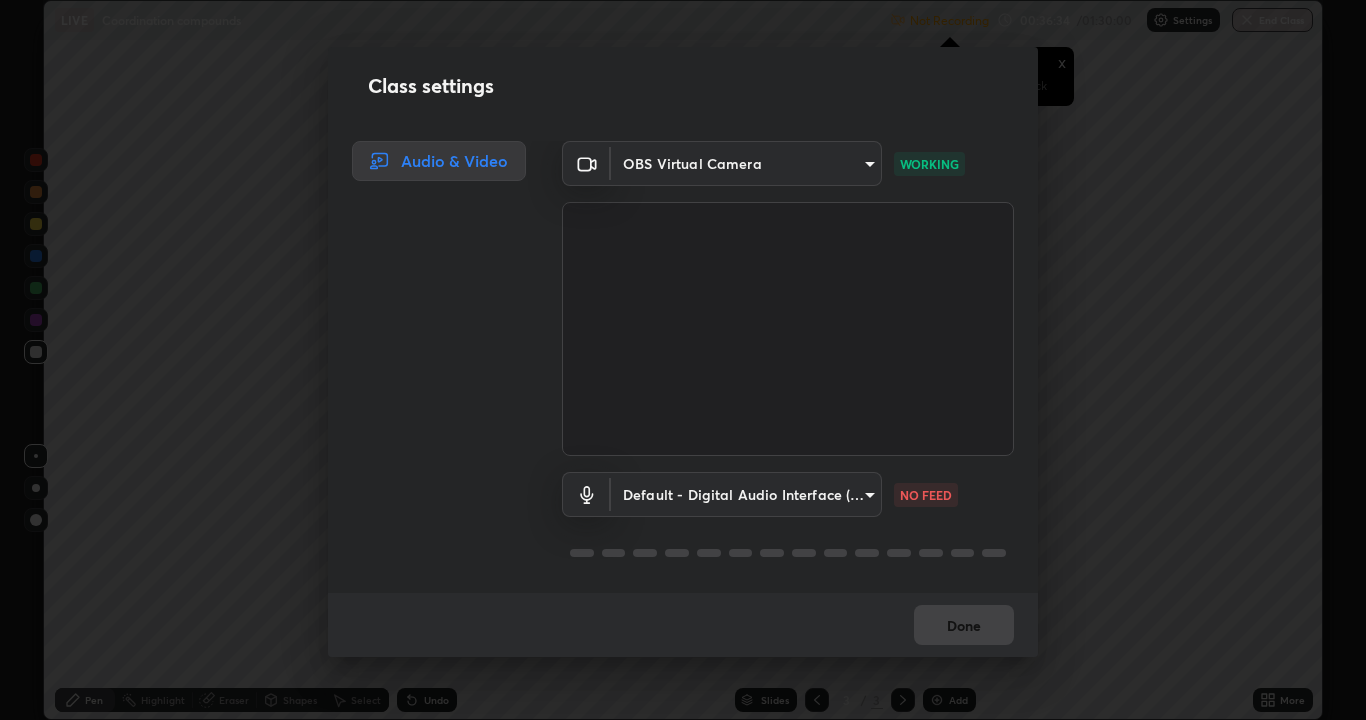click on "Erase all LIVE Coordination compounds Not Recording Recording has stopped Please call center admin to check x 00:36:34 /  01:30:00 Settings End Class Setting up your live class Coordination compounds • L3 of Course On Chemistry for JEE Excel 9 2026 [FIRST] [LAST] Pen Highlight Eraser Shapes Select Undo Slides 3 / 3 Add More No doubts shared Encourage your learners to ask a doubt for better clarity Report an issue Reason for reporting Buffering Chat not working Audio - Video sync issue Educator video quality low ​ Attach an image Report Class settings Audio & Video OBS Virtual Camera [HASH] WORKING Default - Digital Audio Interface (3- Cam Link 4K) default NO FEED Done" at bounding box center [683, 360] 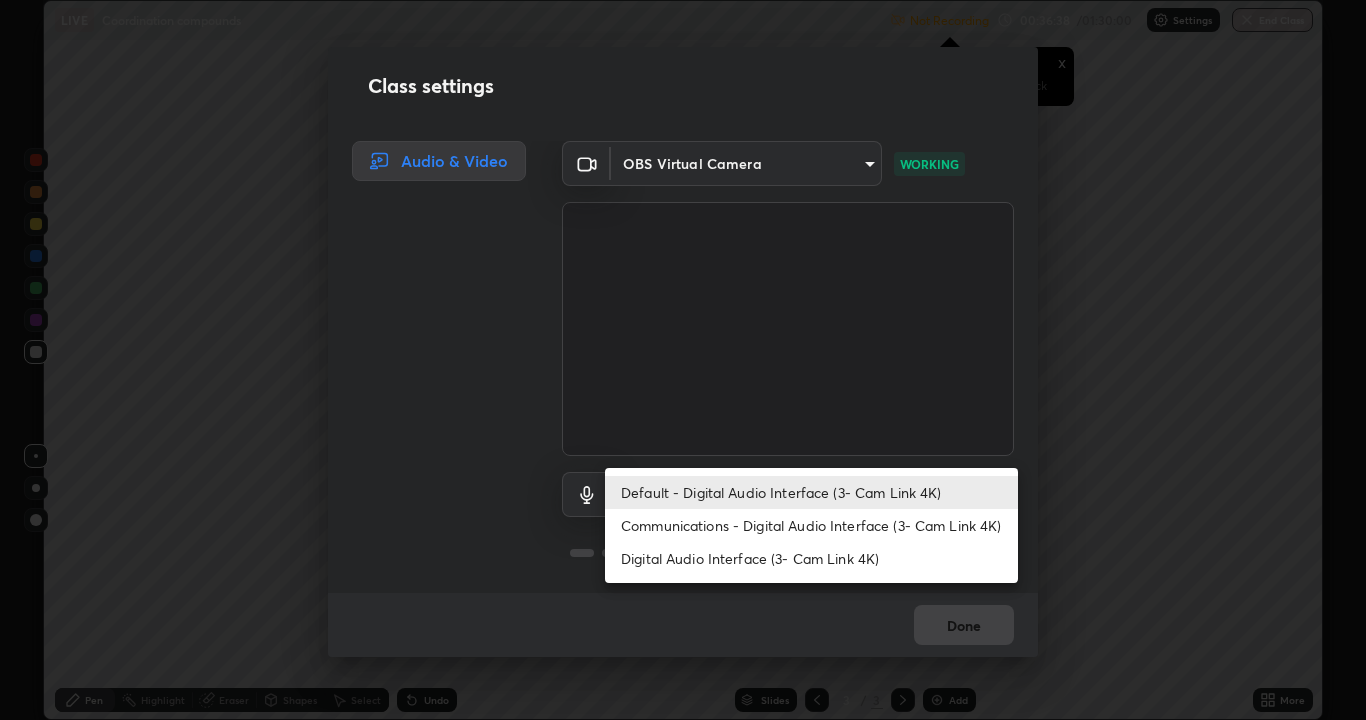 click on "Digital Audio Interface (3- Cam Link 4K)" at bounding box center [811, 558] 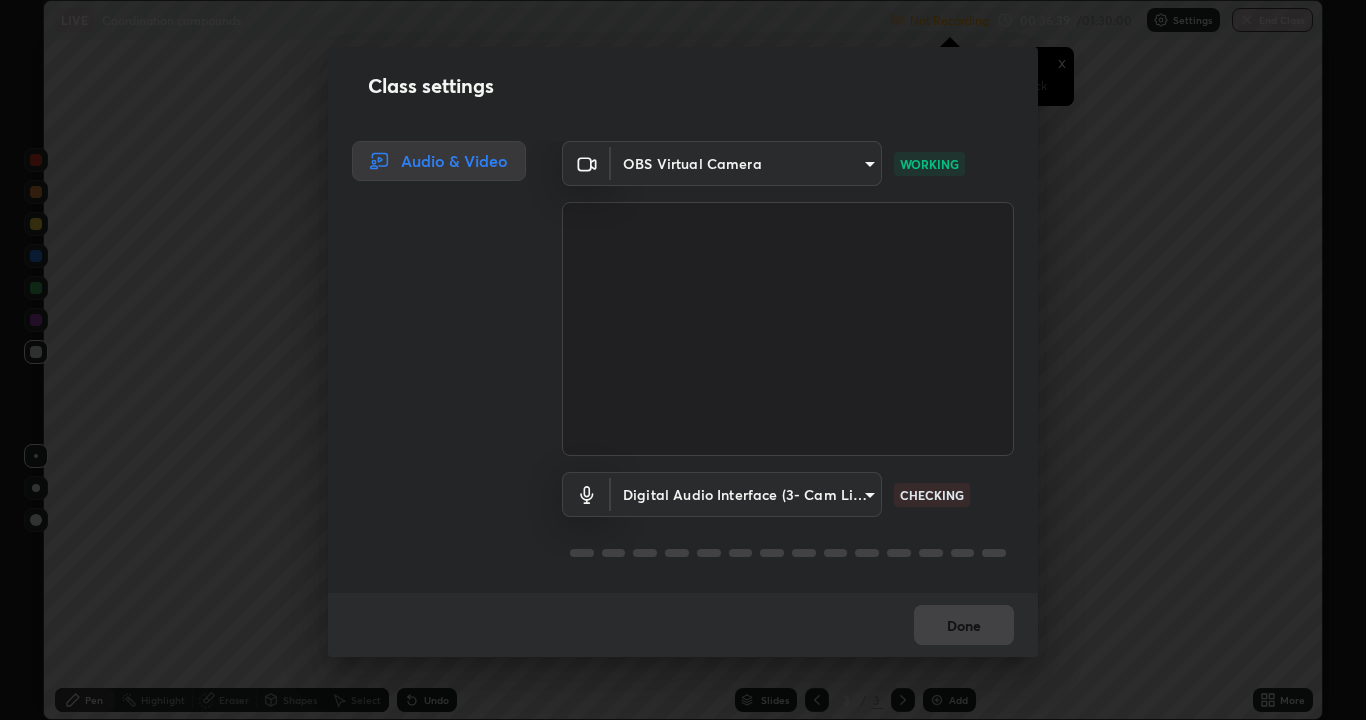 click on "Done" at bounding box center [683, 625] 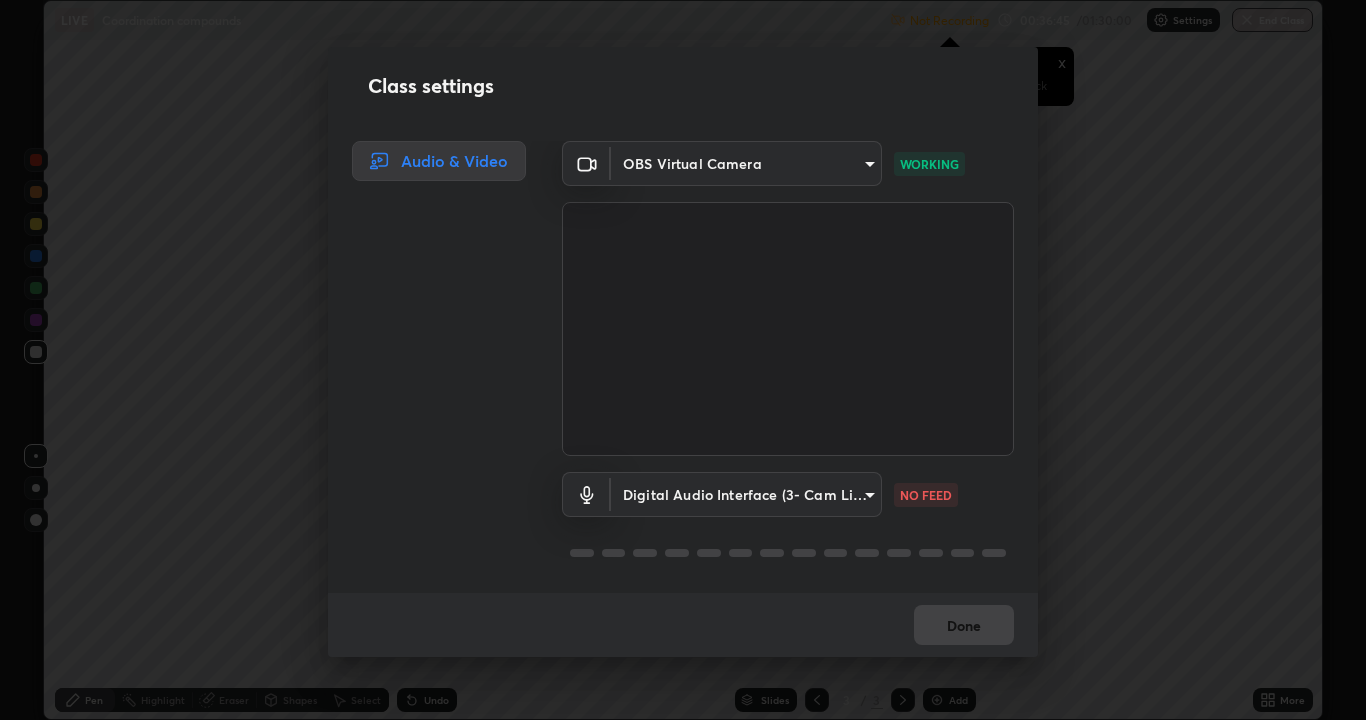 click on "Class settings Audio & Video OBS Virtual Camera [HASH] WORKING Digital Audio Interface (3- Cam Link 4K) [HASH] NO FEED Done" at bounding box center [683, 360] 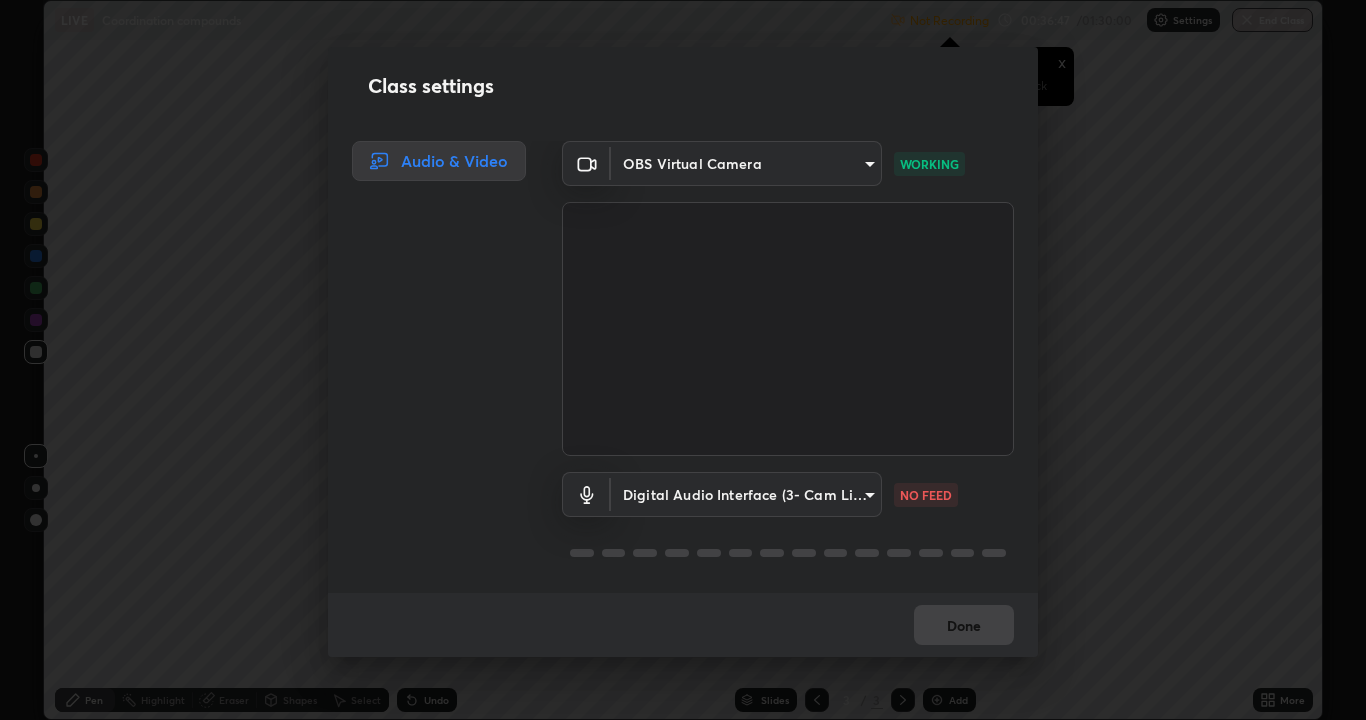 click on "Erase all LIVE Coordination compounds Not Recording Recording has stopped Please call center admin to check x 00:36:47 /  01:30:00 Settings End Class Setting up your live class Coordination compounds • L3 of Course On Chemistry for JEE Excel 9 2026 [FIRST] [LAST] Pen Highlight Eraser Shapes Select Undo Slides 3 / 3 Add More No doubts shared Encourage your learners to ask a doubt for better clarity Report an issue Reason for reporting Buffering Chat not working Audio - Video sync issue Educator video quality low ​ Attach an image Report Class settings Audio & Video OBS Virtual Camera [HASH] WORKING Digital Audio Interface (3- Cam Link 4K) [HASH] NO FEED Done" at bounding box center (683, 360) 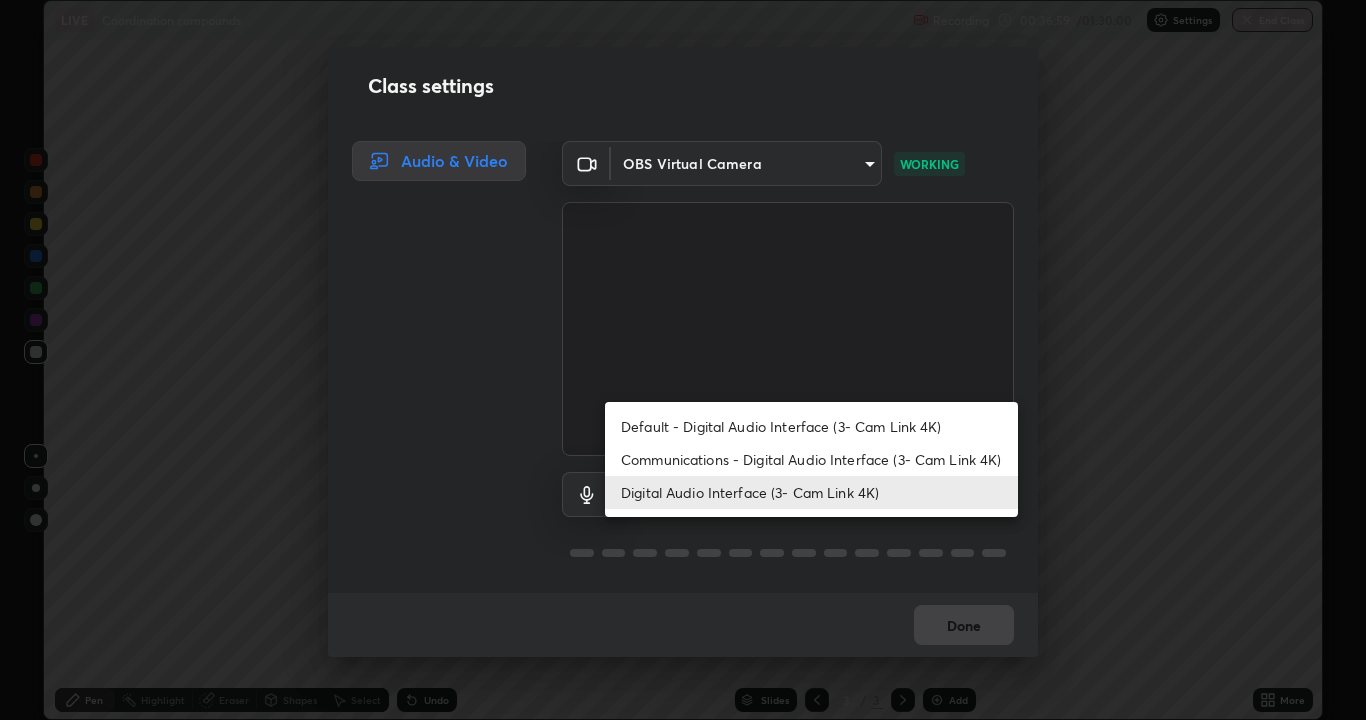 click on "Default - Digital Audio Interface (3- Cam Link 4K)" at bounding box center (811, 426) 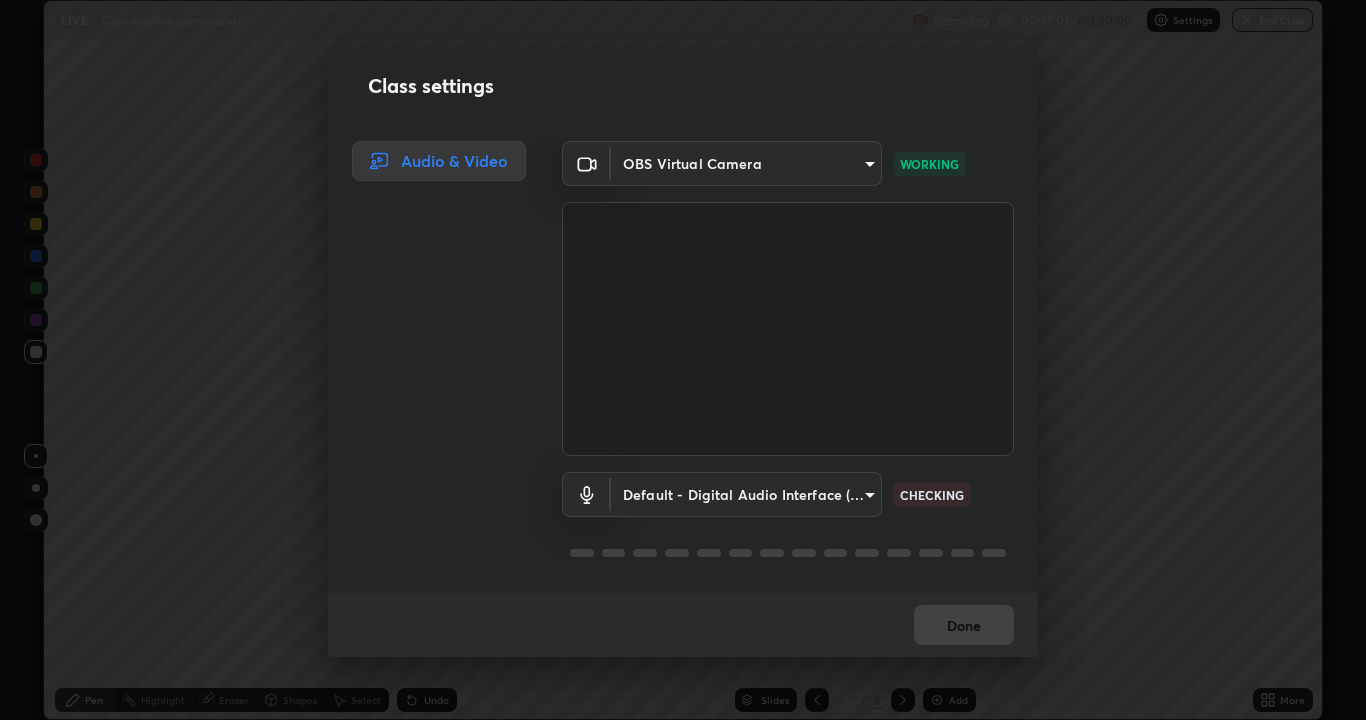 scroll, scrollTop: 2, scrollLeft: 0, axis: vertical 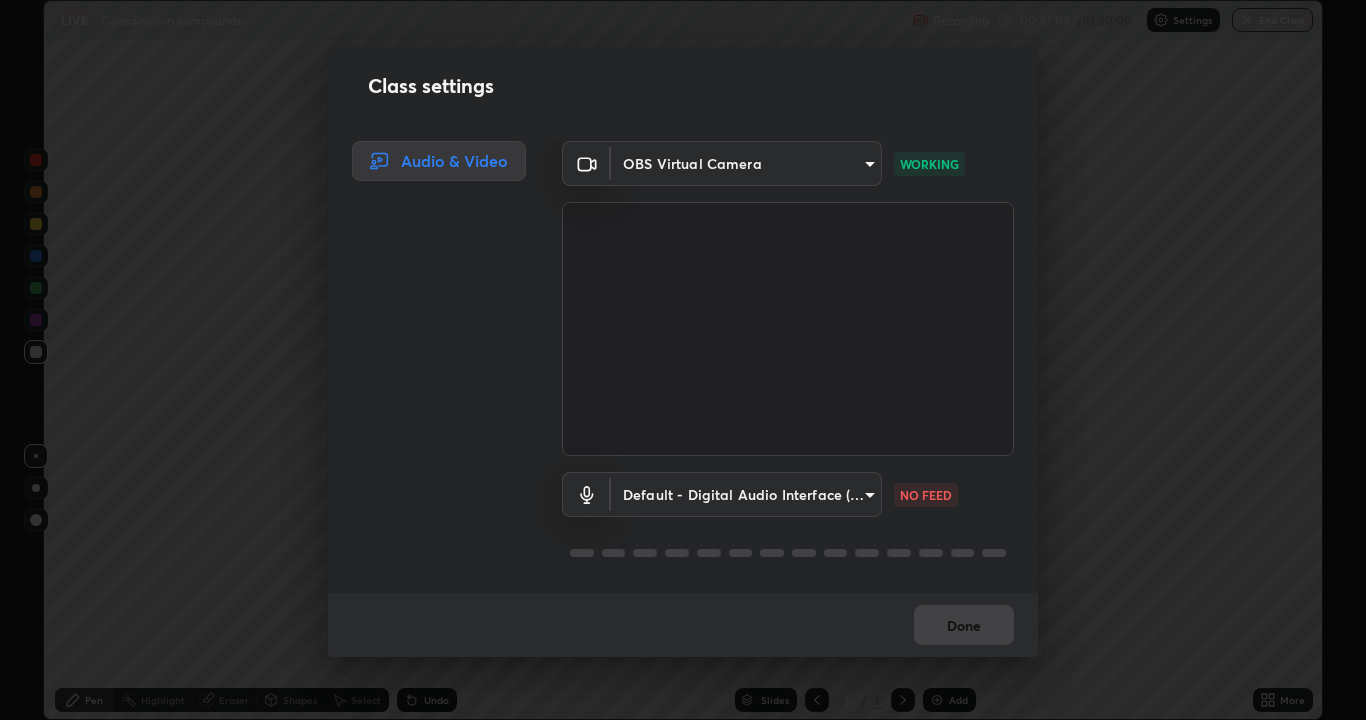 click on "Erase all LIVE Coordination compounds Recording 00:37:09 /  01:30:00 Settings End Class Setting up your live class Coordination compounds • L3 of Course On Chemistry for JEE Excel 9 2026 [FIRST] [LAST] Pen Highlight Eraser Shapes Select Undo Slides 3 / 3 Add More No doubts shared Encourage your learners to ask a doubt for better clarity Report an issue Reason for reporting Buffering Chat not working Audio - Video sync issue Educator video quality low ​ Attach an image Report Class settings Audio & Video OBS Virtual Camera [HASH] WORKING Default - Digital Audio Interface (3- Cam Link 4K) default NO FEED Done" at bounding box center [683, 360] 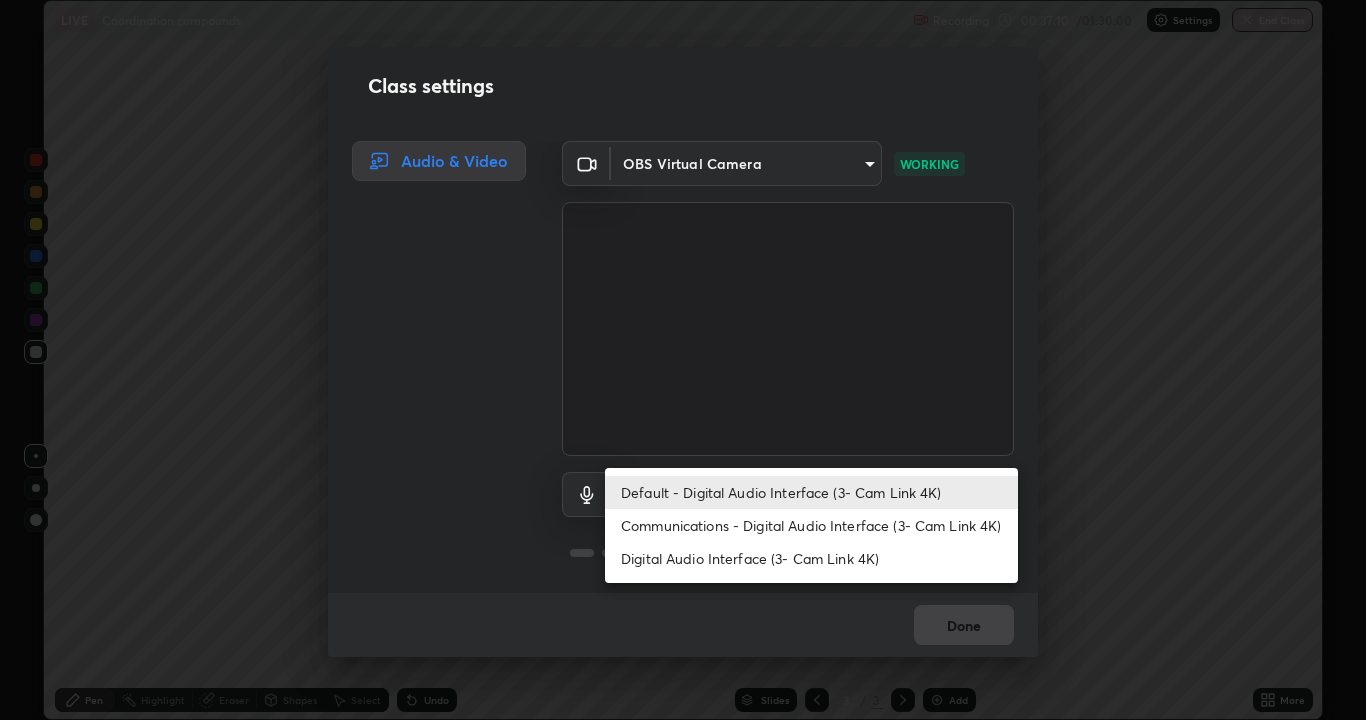 click on "Communications - Digital Audio Interface (3- Cam Link 4K)" at bounding box center [811, 525] 